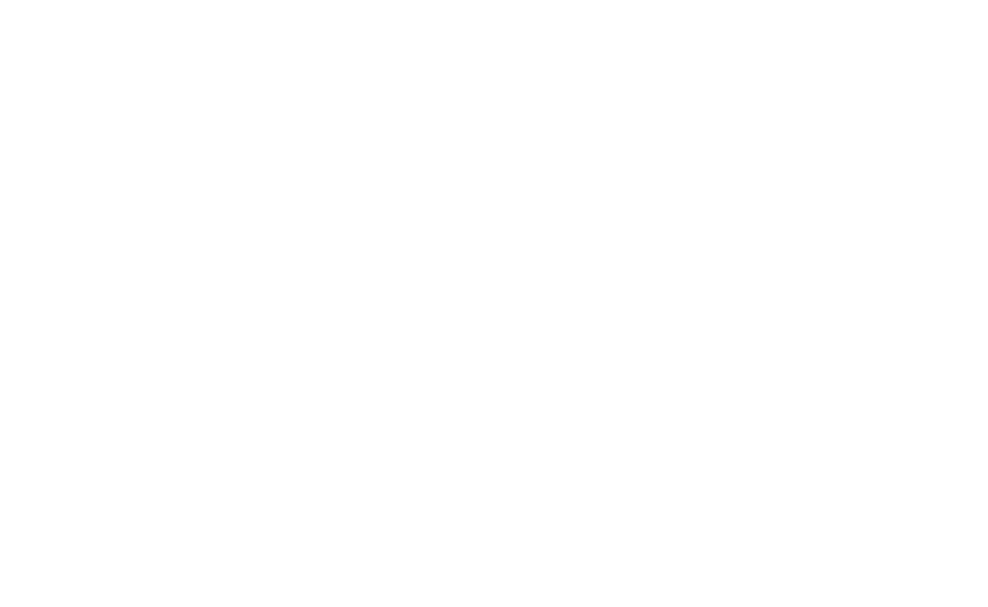 scroll, scrollTop: 0, scrollLeft: 0, axis: both 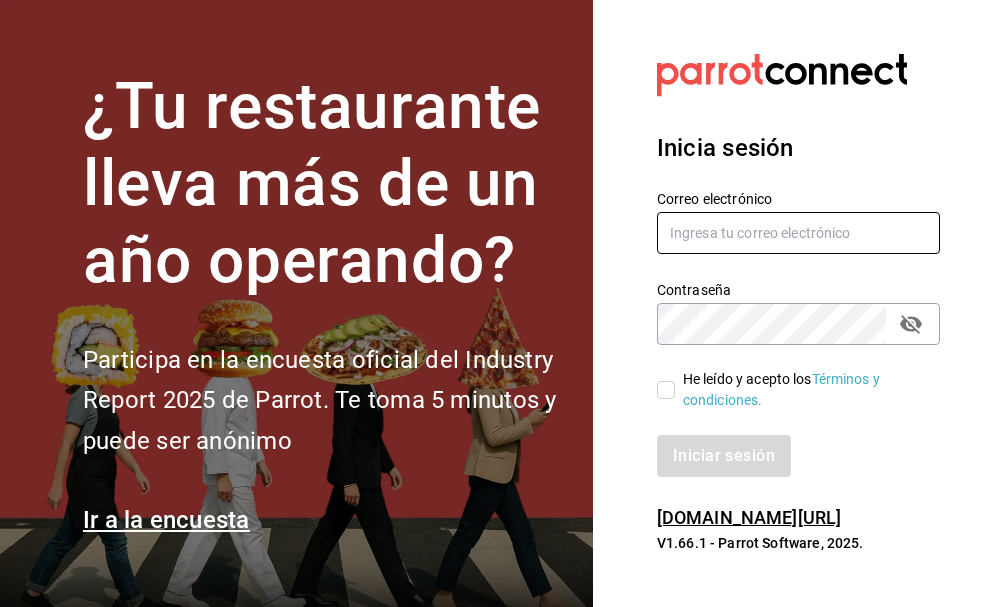 type on "[PERSON_NAME][EMAIL_ADDRESS][DOMAIN_NAME]" 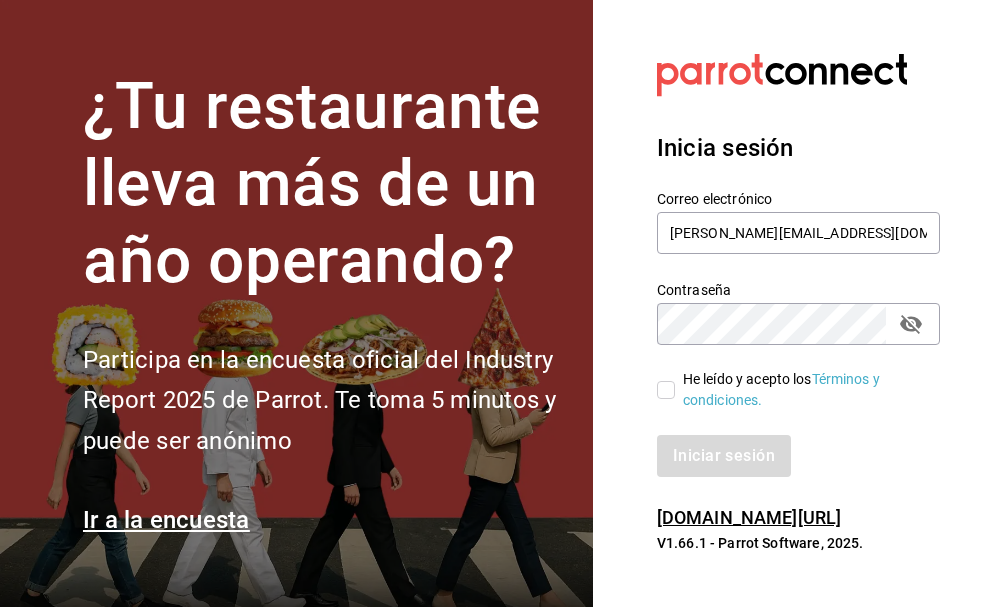 drag, startPoint x: 668, startPoint y: 383, endPoint x: 710, endPoint y: 427, distance: 60.827625 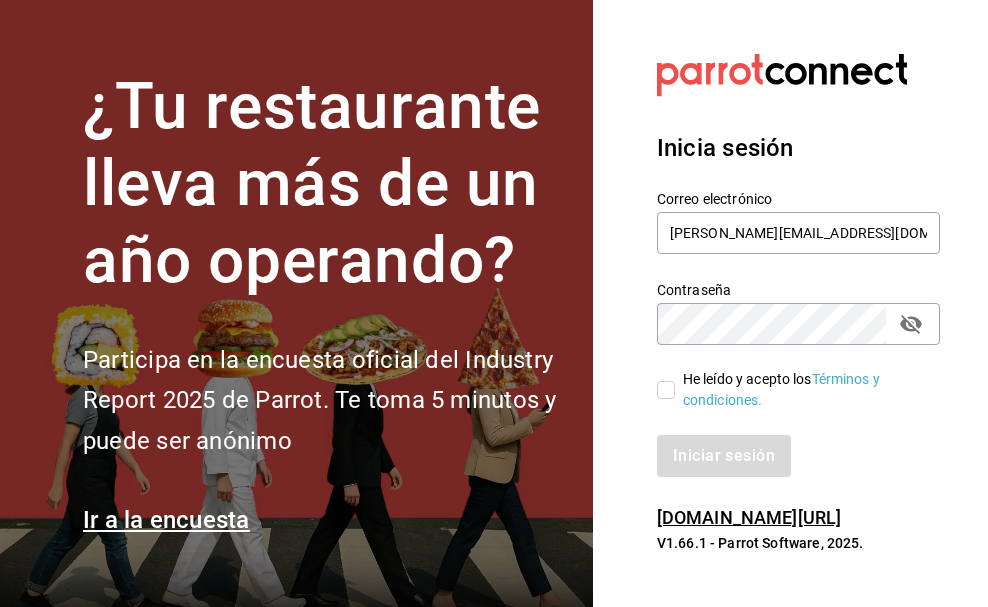 checkbox on "true" 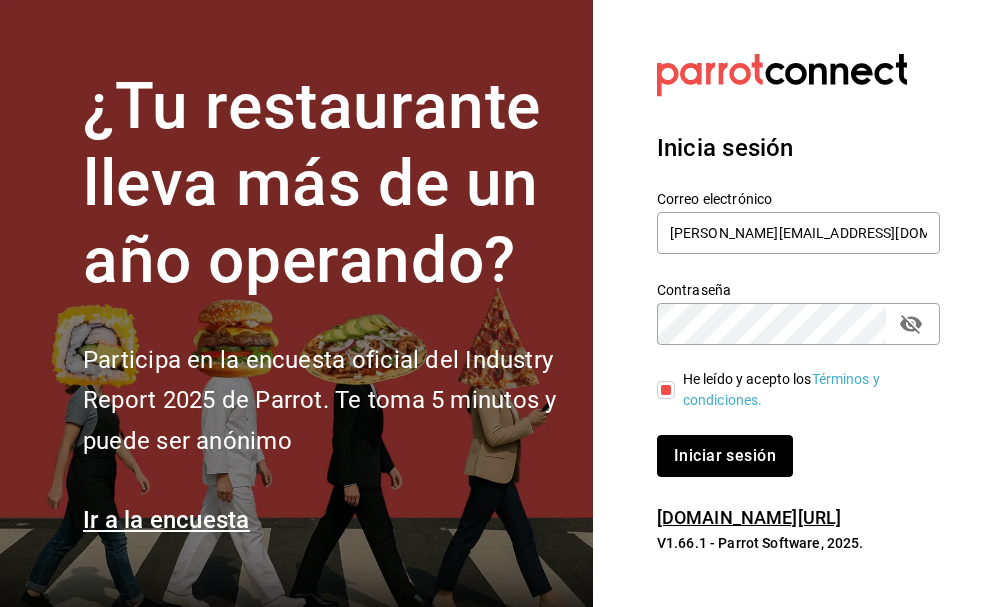 drag, startPoint x: 736, startPoint y: 455, endPoint x: 737, endPoint y: 440, distance: 15.033297 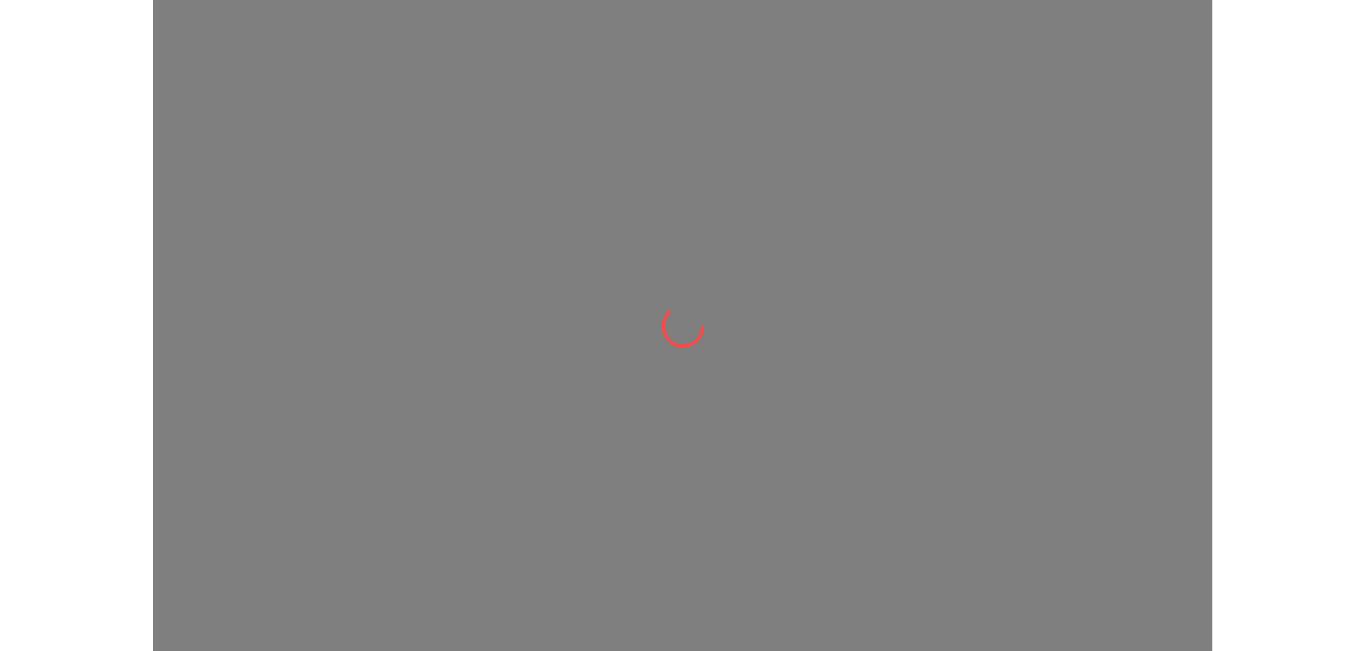 scroll, scrollTop: 0, scrollLeft: 0, axis: both 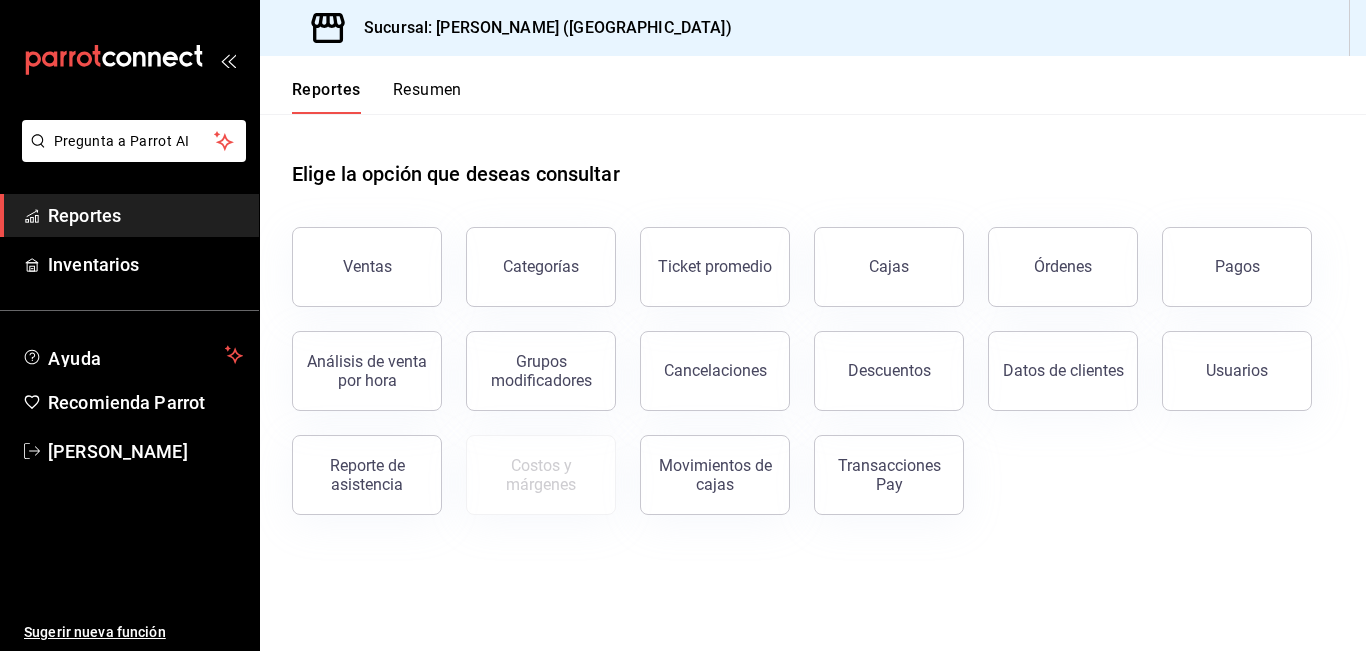 drag, startPoint x: 333, startPoint y: 262, endPoint x: 319, endPoint y: 243, distance: 23.600847 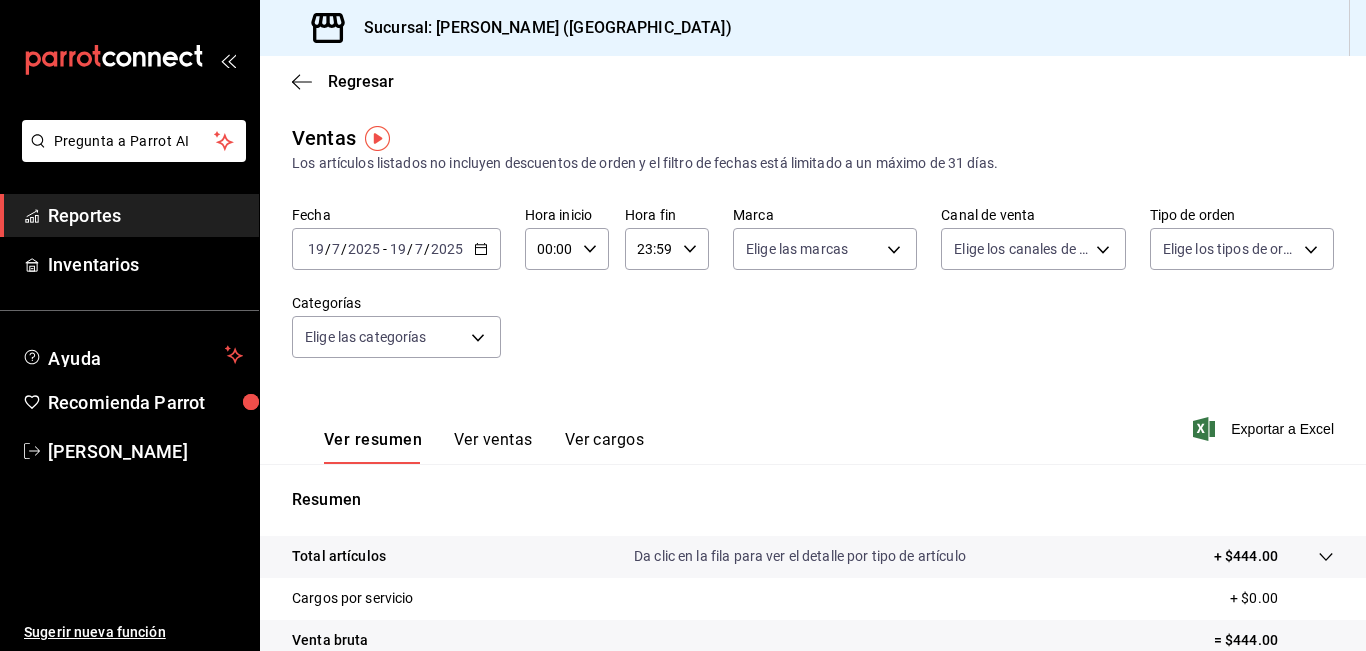 click on "[DATE] [DATE] - [DATE] [DATE]" at bounding box center [396, 249] 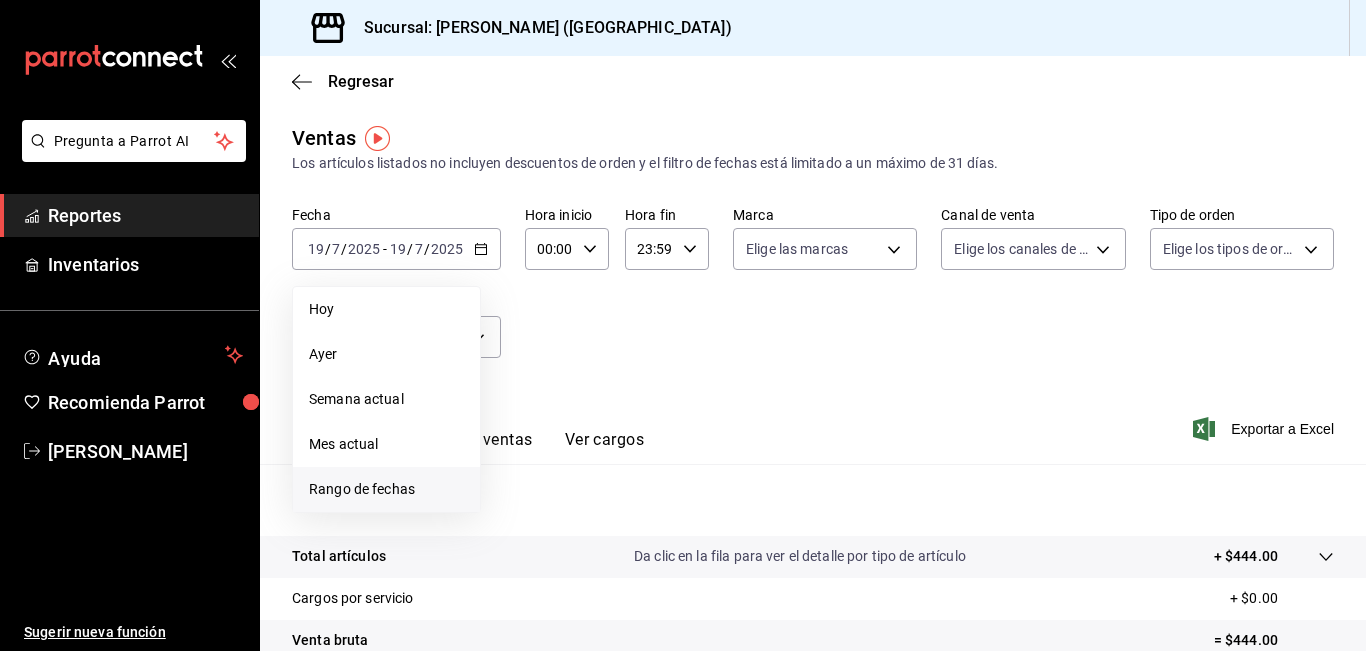 drag, startPoint x: 398, startPoint y: 497, endPoint x: 391, endPoint y: 483, distance: 15.652476 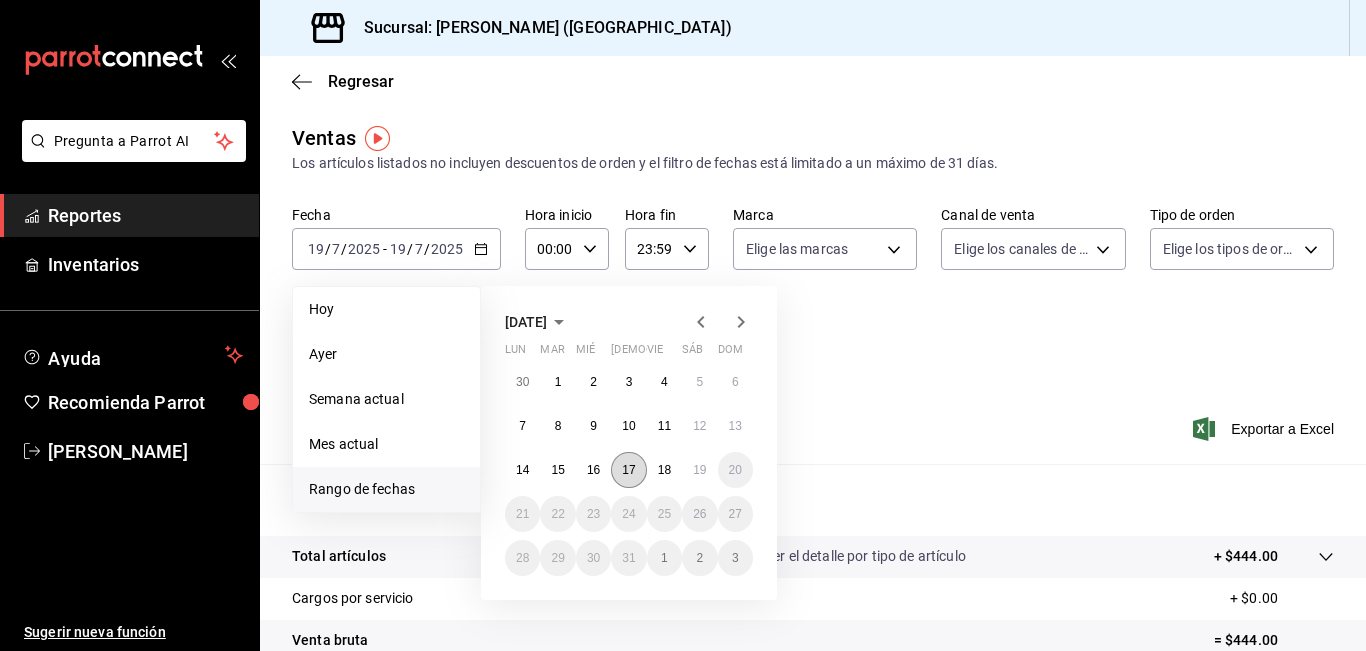 click on "17" at bounding box center (628, 470) 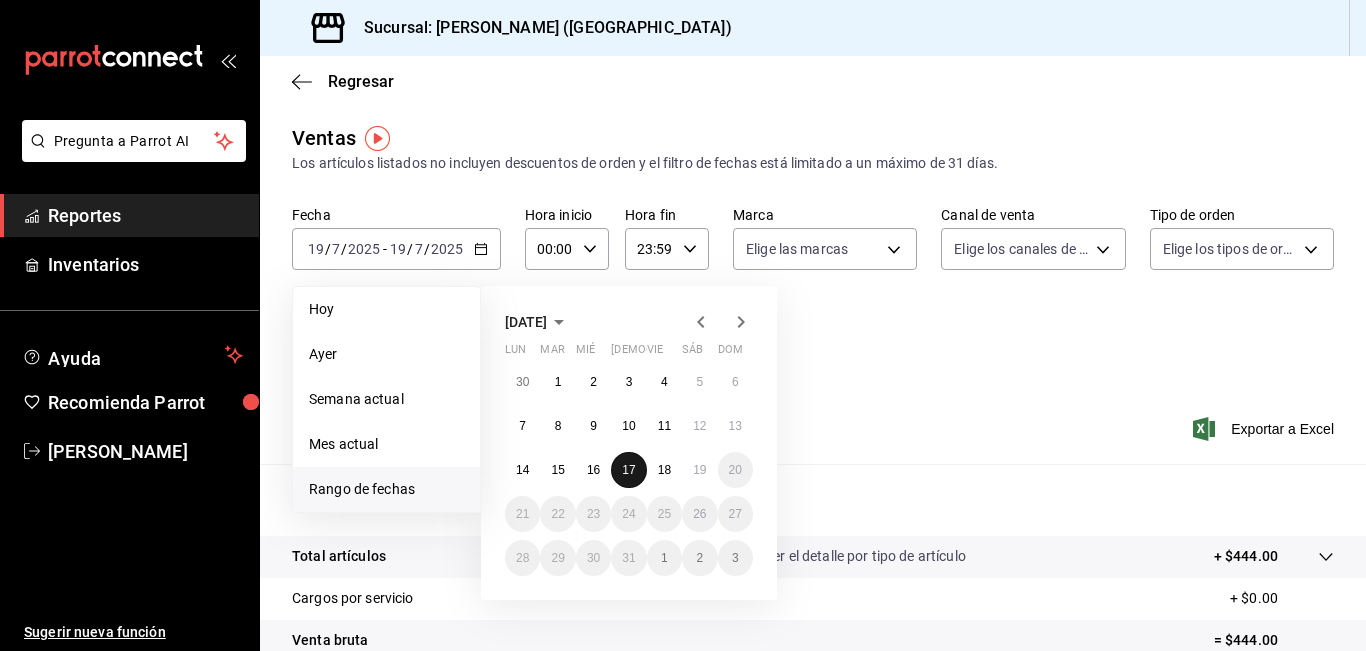 click on "17" at bounding box center [628, 470] 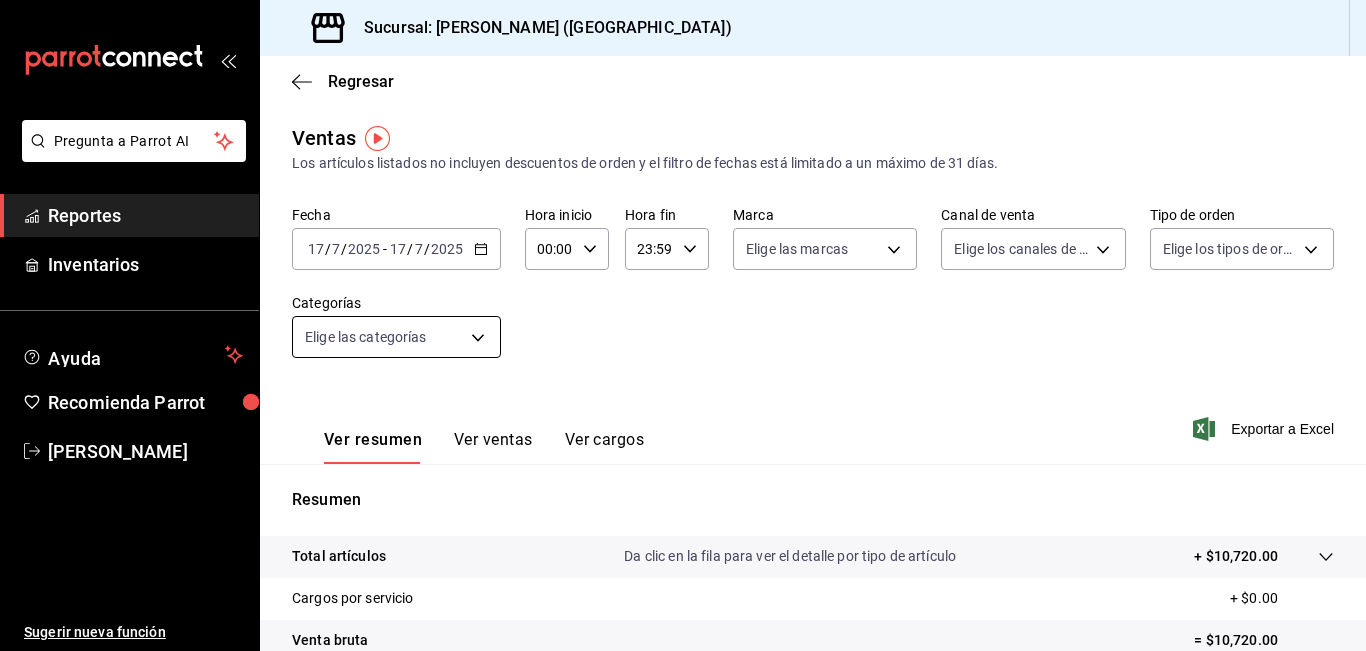 click on "Pregunta a Parrot AI Reportes   Inventarios   Ayuda Recomienda Parrot   [PERSON_NAME]   Sugerir nueva función   Sucursal: [PERSON_NAME] ([GEOGRAPHIC_DATA]) Regresar Ventas Los artículos listados no incluyen descuentos de orden y el filtro de fechas está limitado a un máximo de 31 días. Fecha [DATE] [DATE] - [DATE] [DATE] Hora inicio 00:00 Hora inicio Hora fin 23:59 Hora fin Marca Elige las marcas Canal de venta Elige los canales de venta Tipo de orden Elige los tipos de orden Categorías Elige las categorías Ver resumen Ver ventas Ver cargos Exportar a Excel Resumen Total artículos Da clic en la fila para ver el detalle por tipo de artículo + $10,720.00 Cargos por servicio + $0.00 Venta bruta = $10,720.00 Descuentos totales - $807.00 Certificados de regalo - $0.00 Venta total = $9,913.00 Impuestos - $1,367.31 Venta neta = $8,545.69 Pregunta a Parrot AI Reportes   Inventarios   Ayuda Recomienda Parrot   [PERSON_NAME]   Sugerir nueva función   GANA 1 MES GRATIS EN TU SUSCRIPCIÓN AQUÍ Ir a video" at bounding box center (683, 325) 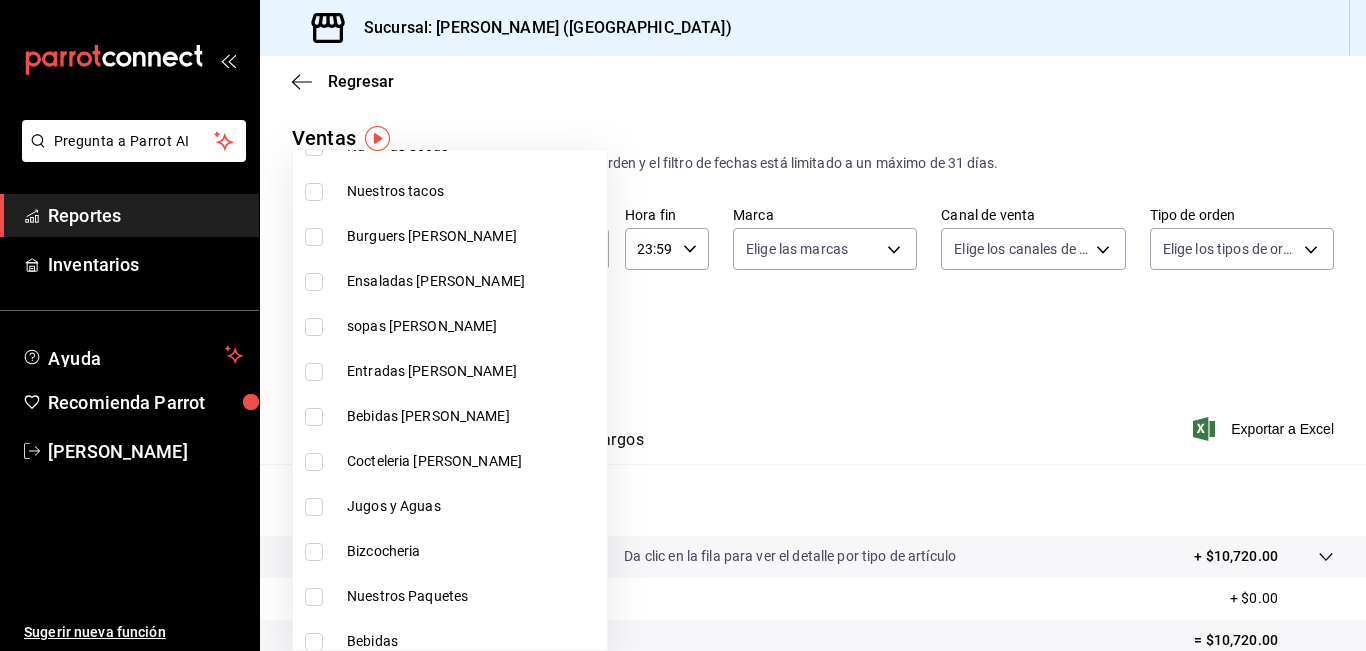scroll, scrollTop: 300, scrollLeft: 0, axis: vertical 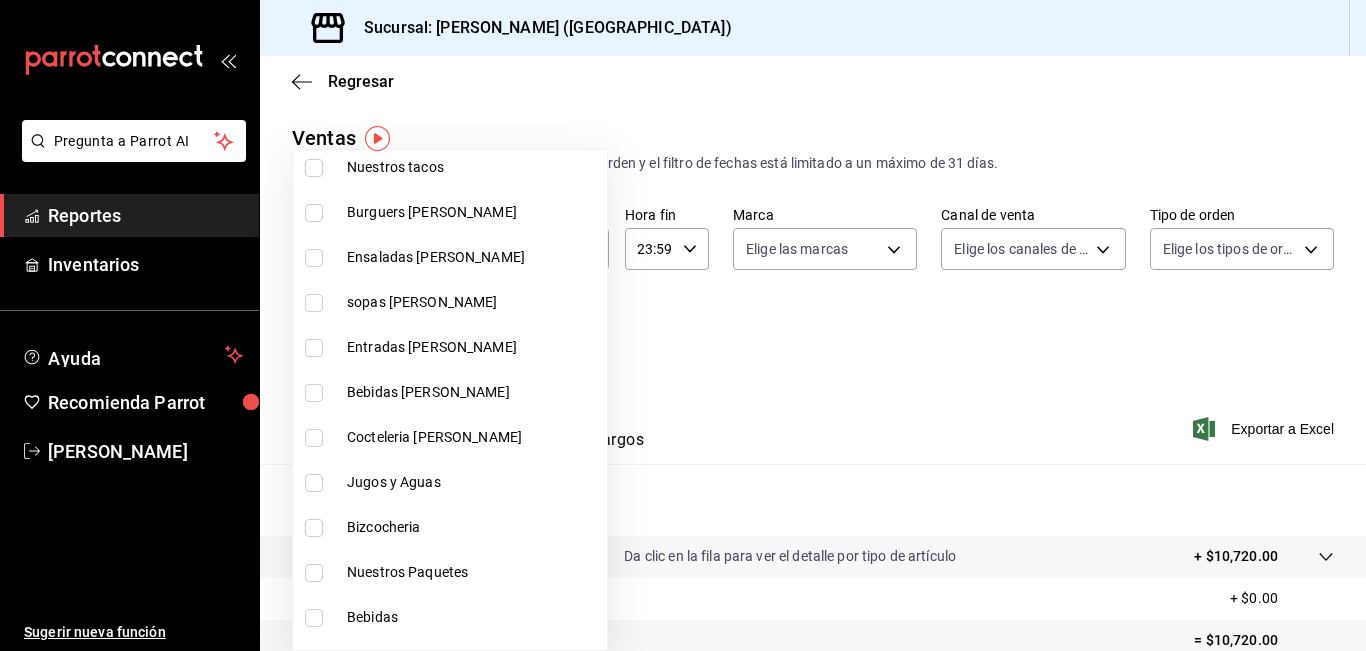 click on "Bebidas [PERSON_NAME]" at bounding box center (450, 392) 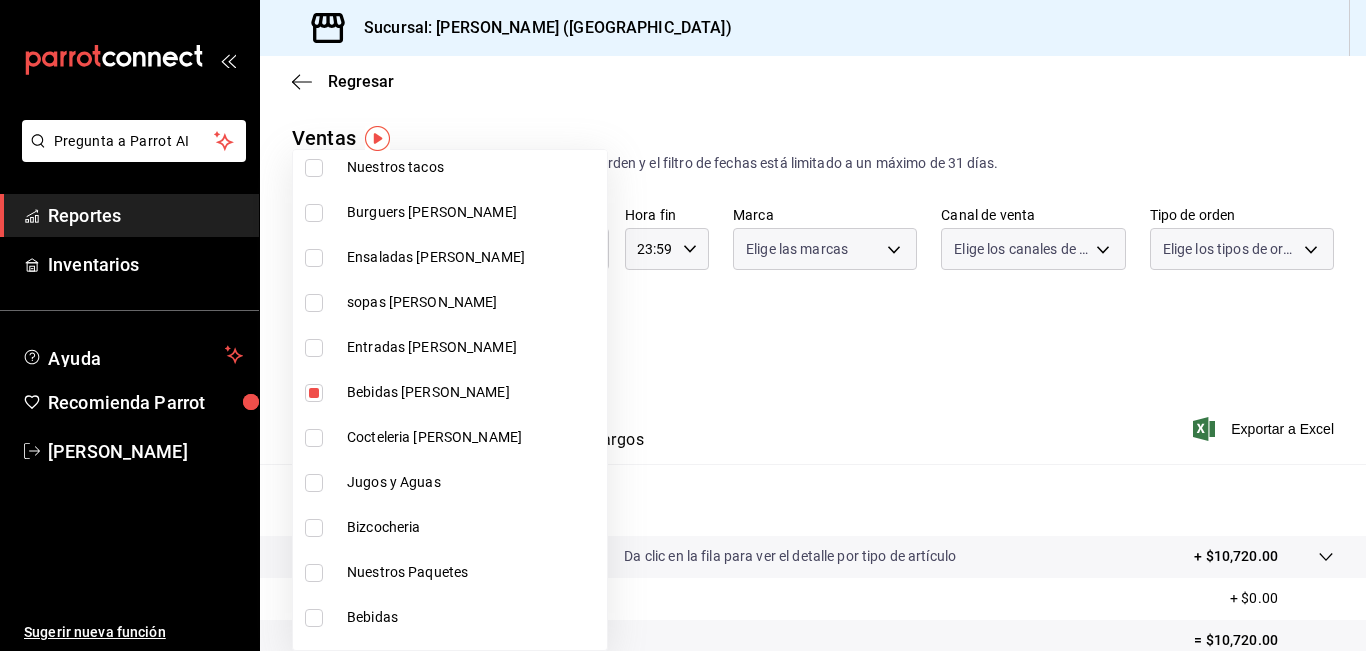 click on "Cocteleria [PERSON_NAME]" at bounding box center [450, 437] 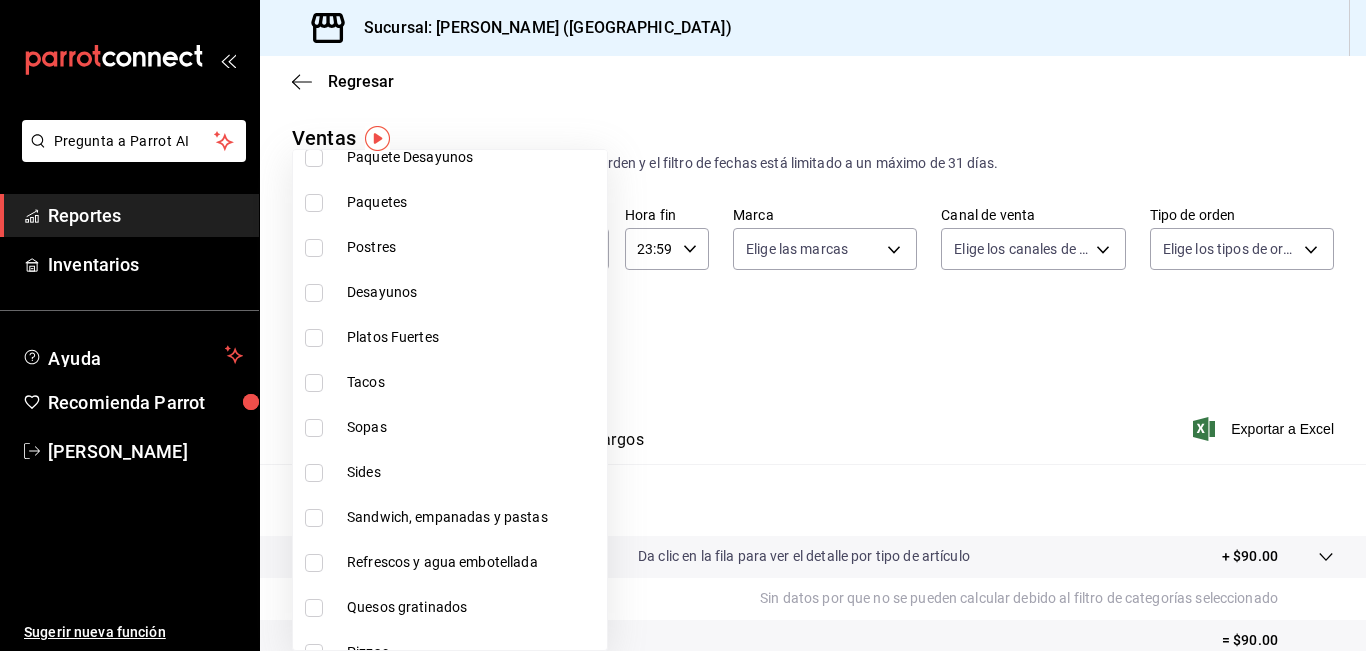 scroll, scrollTop: 1400, scrollLeft: 0, axis: vertical 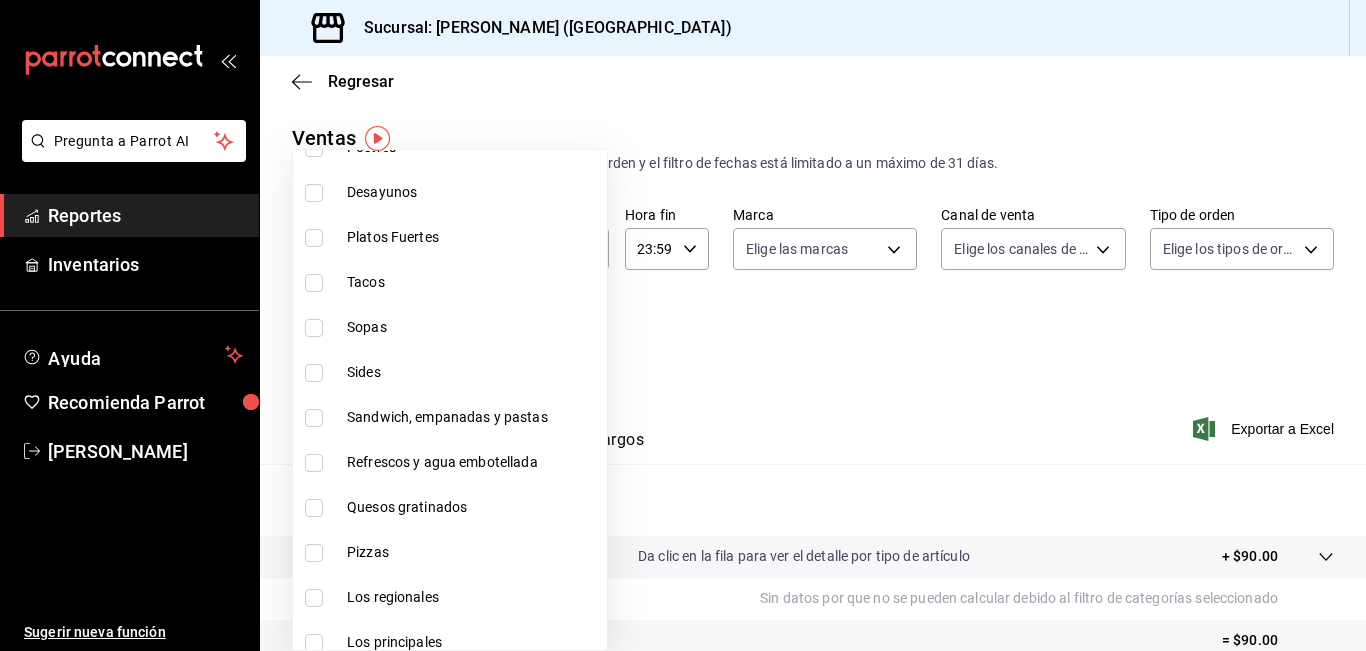click on "Refrescos y agua embotellada" at bounding box center [473, 462] 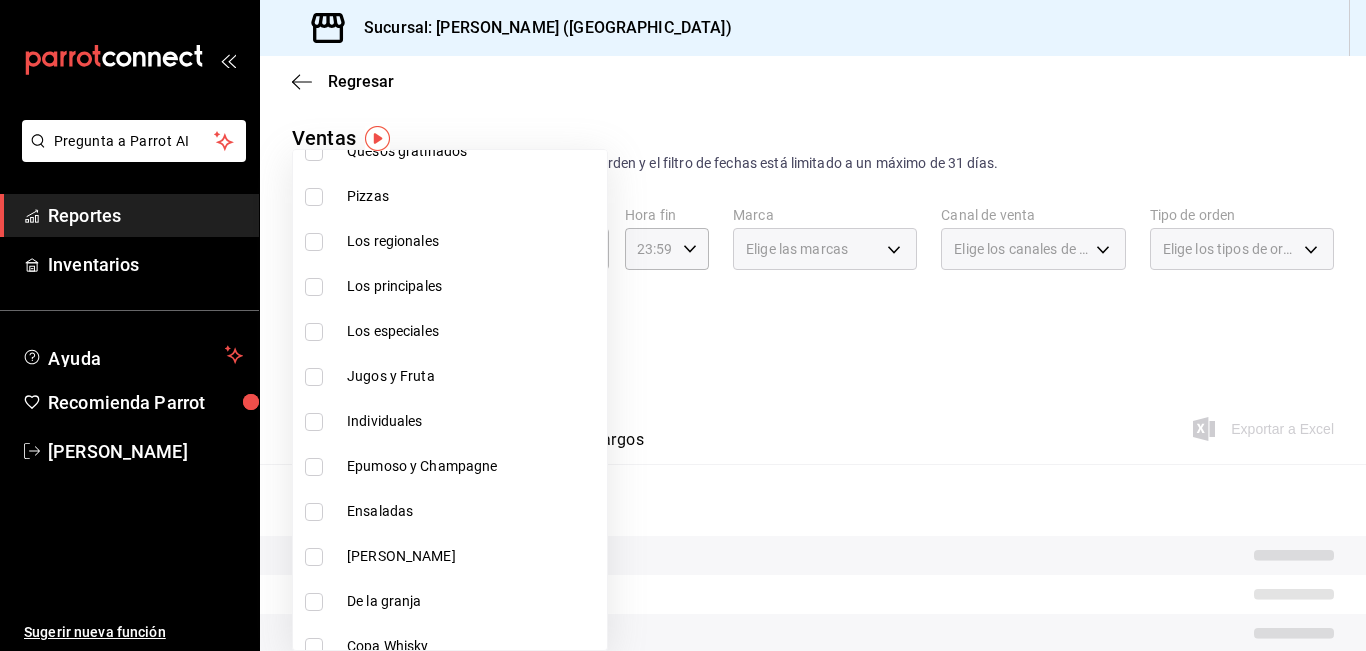 scroll, scrollTop: 1800, scrollLeft: 0, axis: vertical 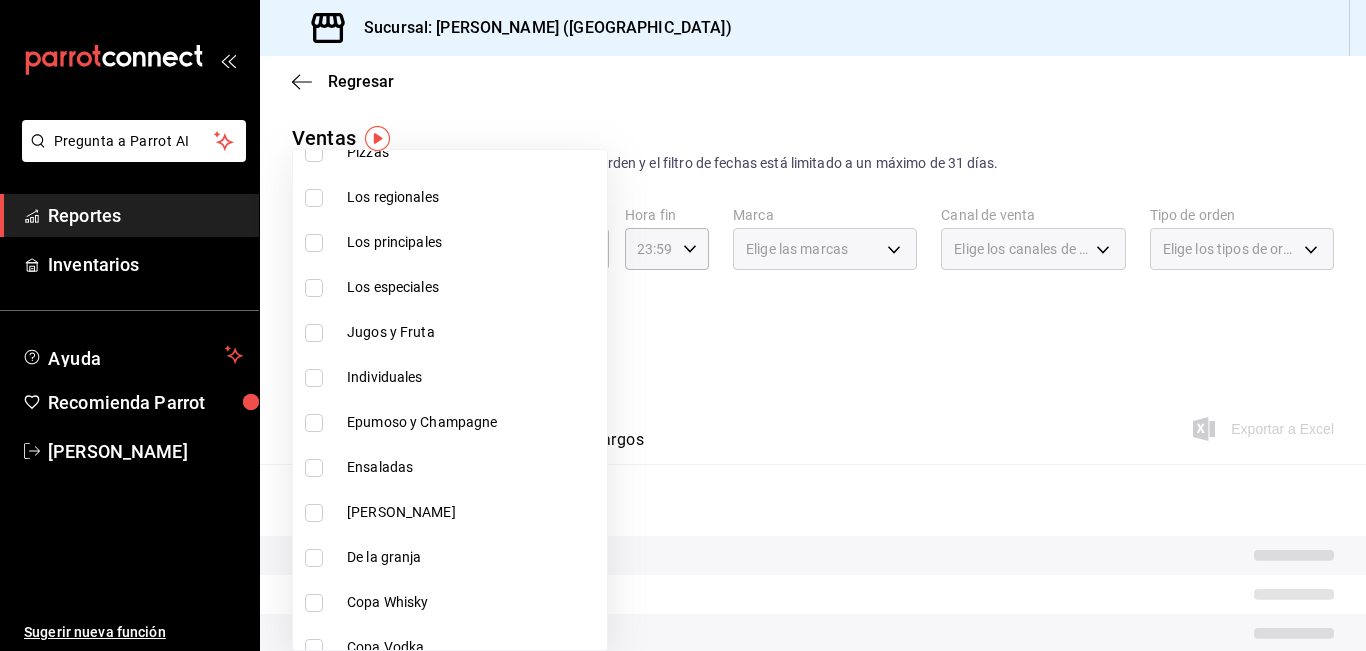 click on "Epumoso y Champagne" at bounding box center (473, 422) 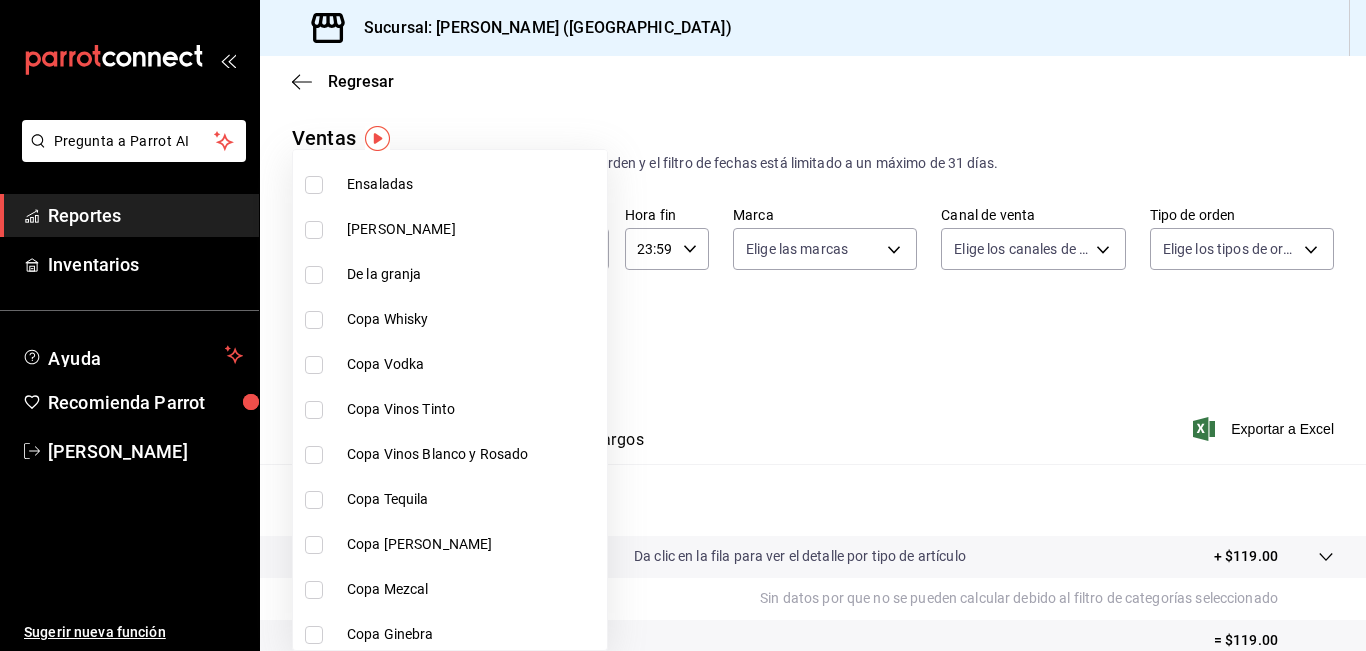 scroll, scrollTop: 2100, scrollLeft: 0, axis: vertical 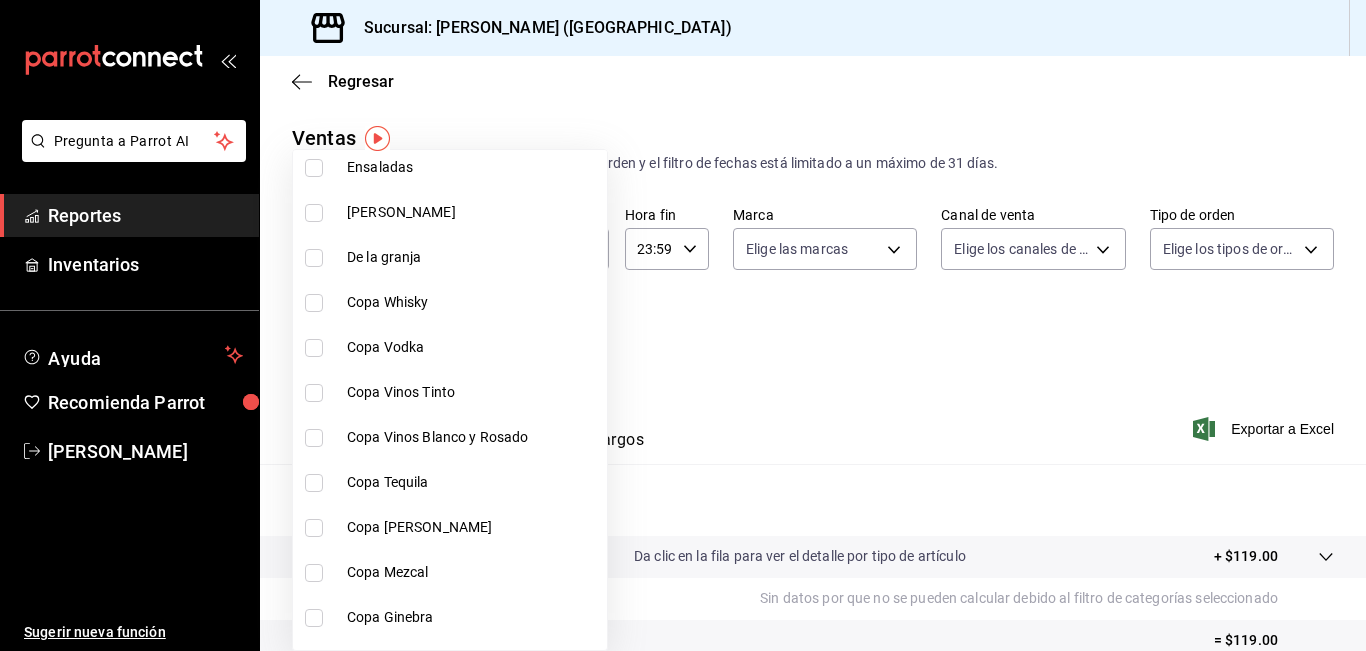 click on "Copa Whisky" at bounding box center (473, 302) 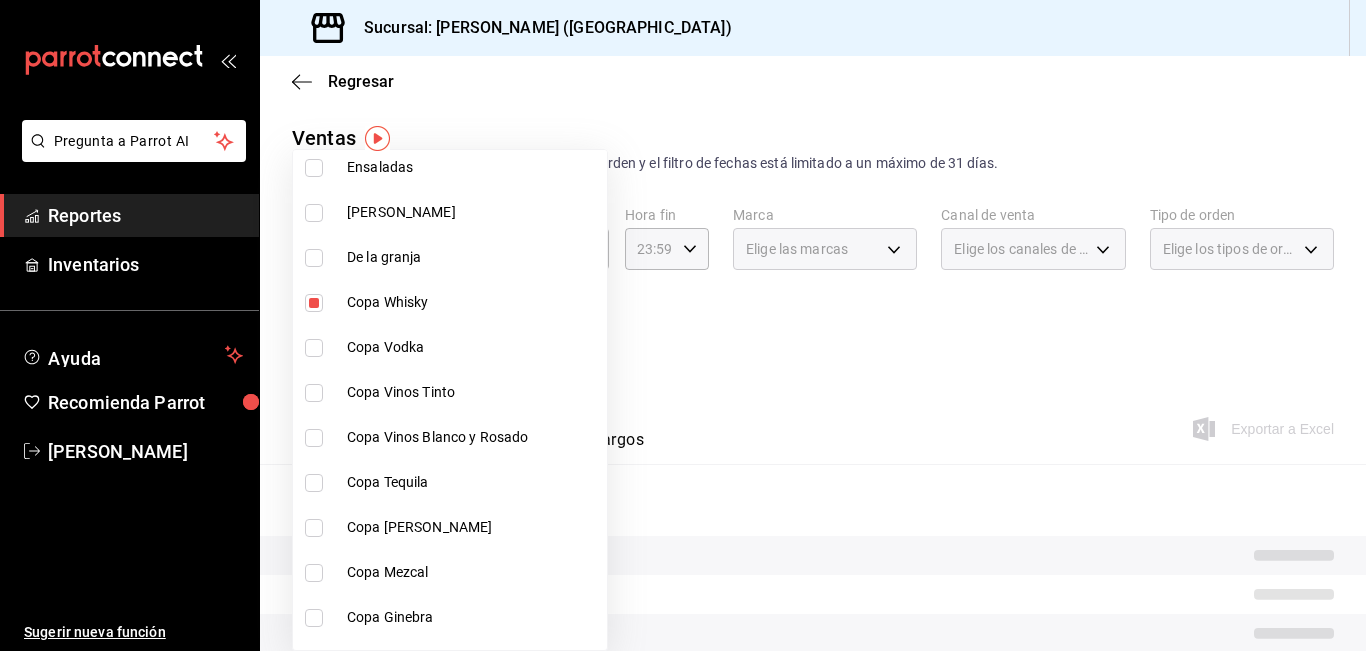 click on "Copa Vodka" at bounding box center [473, 347] 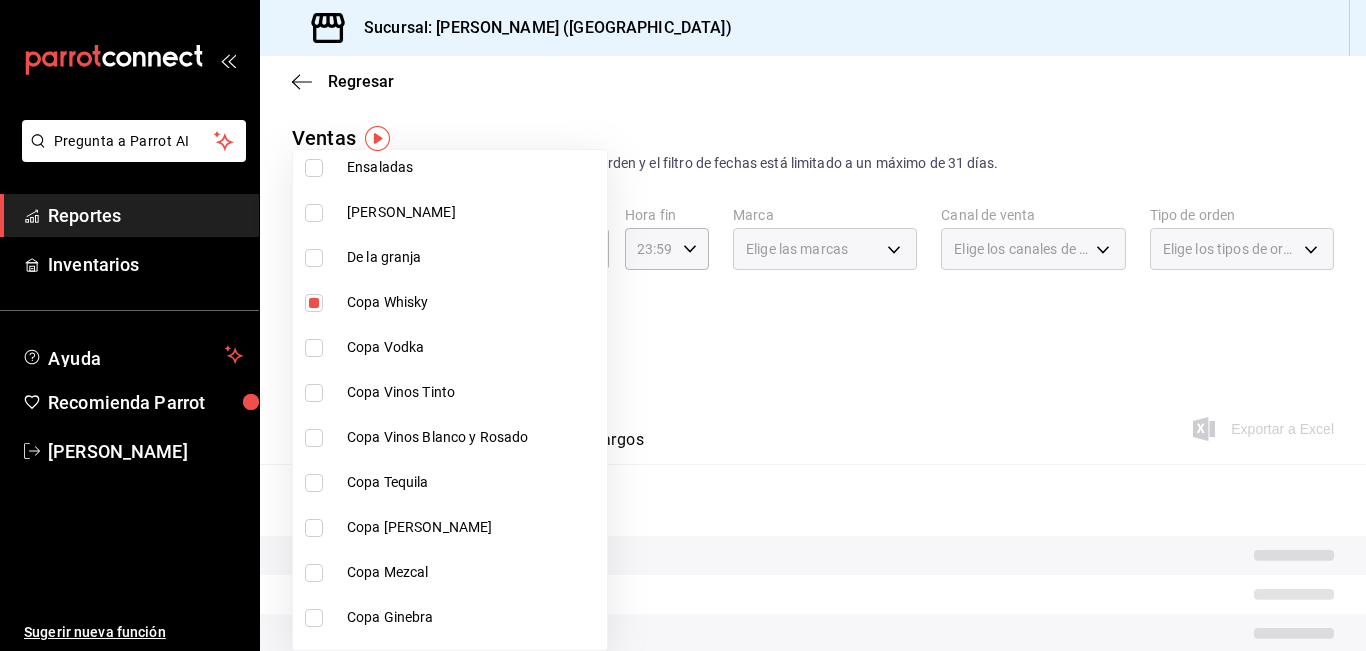 type on "9b554b3e-7c7b-4e55-9d5c-597ab0ee7770,896fe6f5-1a27-4ec1-a1dd-c6a444b2fcdc,0211dea7-b21b-445f-9094-81184aec1863,f2ea2aa3-e8be-44fc-bbc5-c45e08968c51,a30c718c-6420-4156-a77c-b9bf39284047,e0c03dec-303f-4806-afe3-8da2790bc2ec" 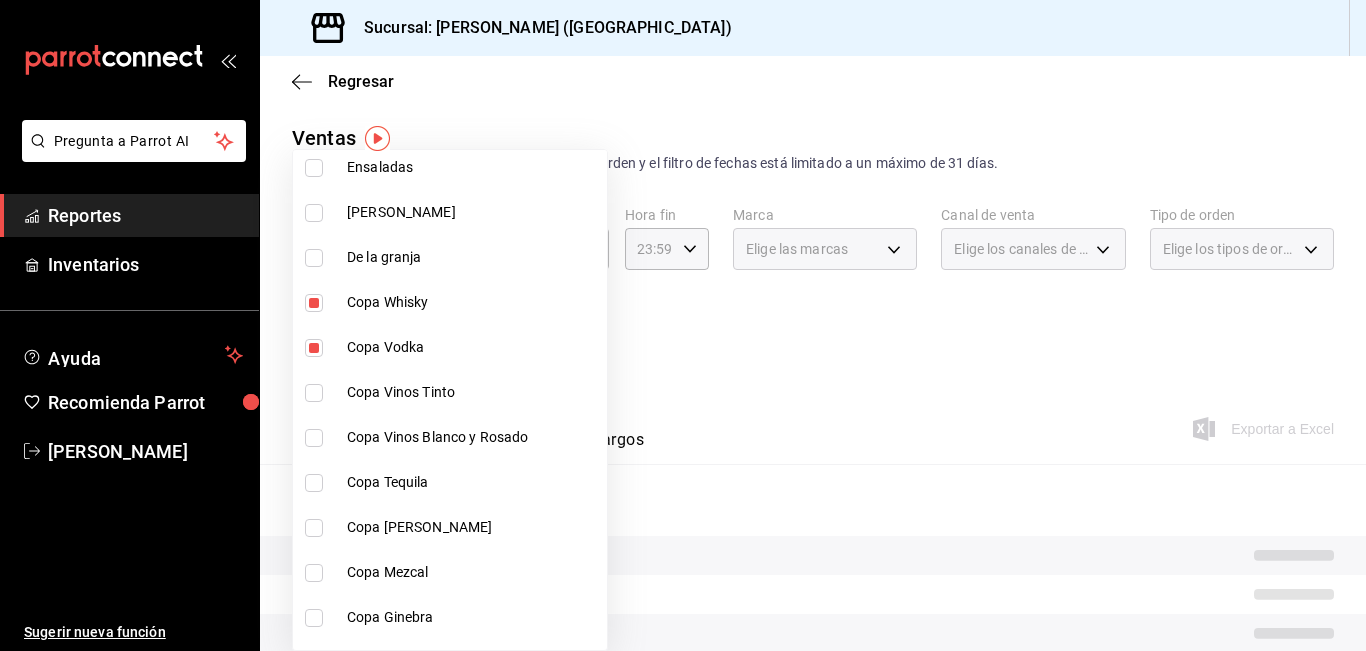 click on "Copa Vinos Tinto" at bounding box center [473, 392] 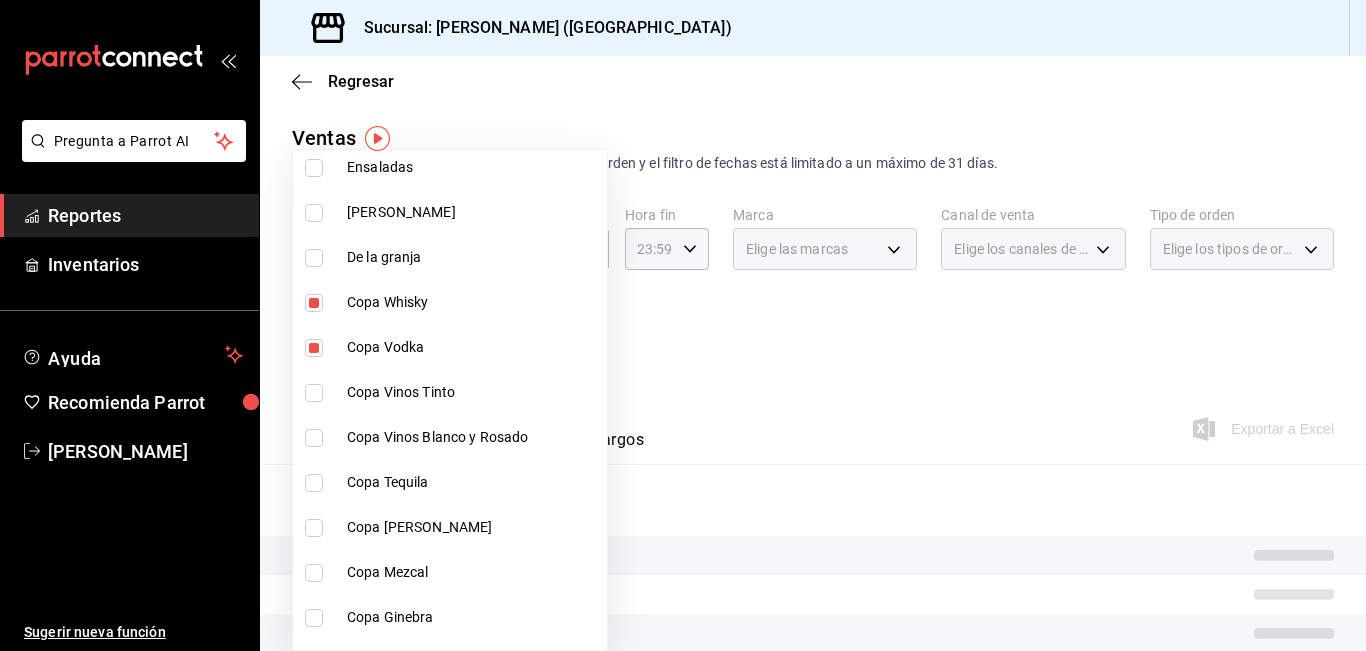 type on "9b554b3e-7c7b-4e55-9d5c-597ab0ee7770,896fe6f5-1a27-4ec1-a1dd-c6a444b2fcdc,0211dea7-b21b-445f-9094-81184aec1863,f2ea2aa3-e8be-44fc-bbc5-c45e08968c51,a30c718c-6420-4156-a77c-b9bf39284047,e0c03dec-303f-4806-afe3-8da2790bc2ec,ff787e47-82d4-41d0-92eb-f78512d3d1dc" 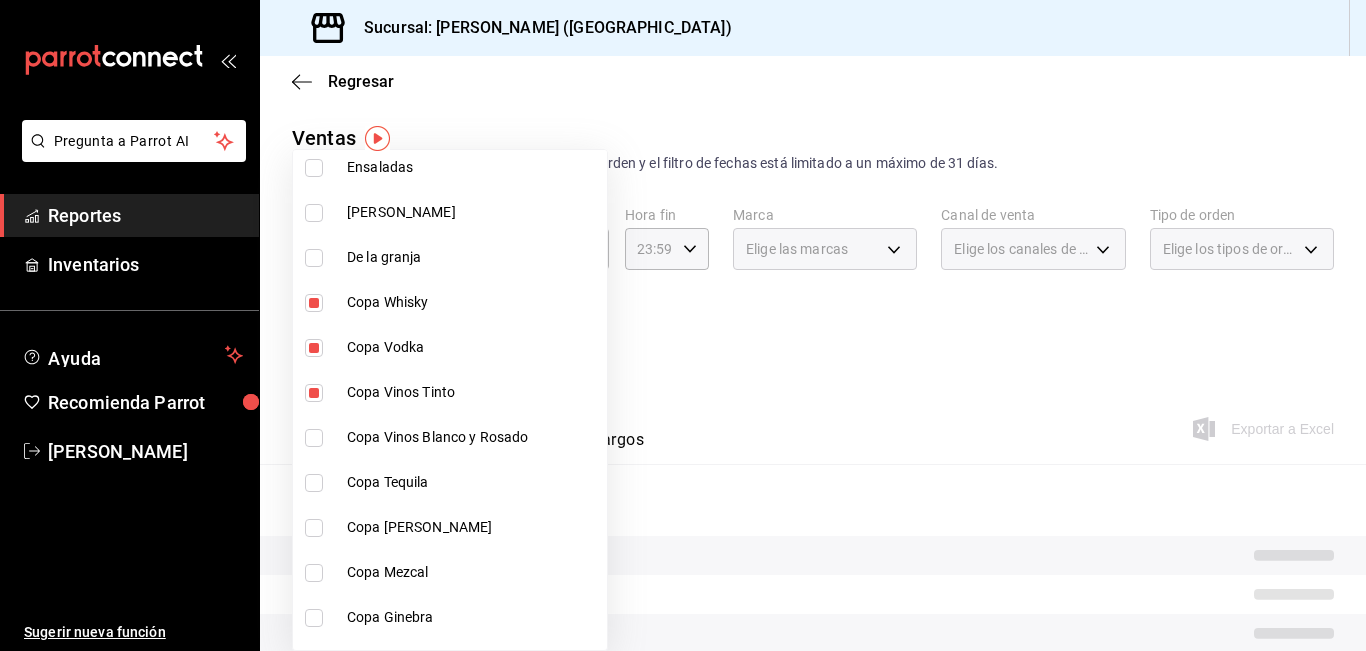 click on "Copa Vinos Blanco y Rosado" at bounding box center [450, 437] 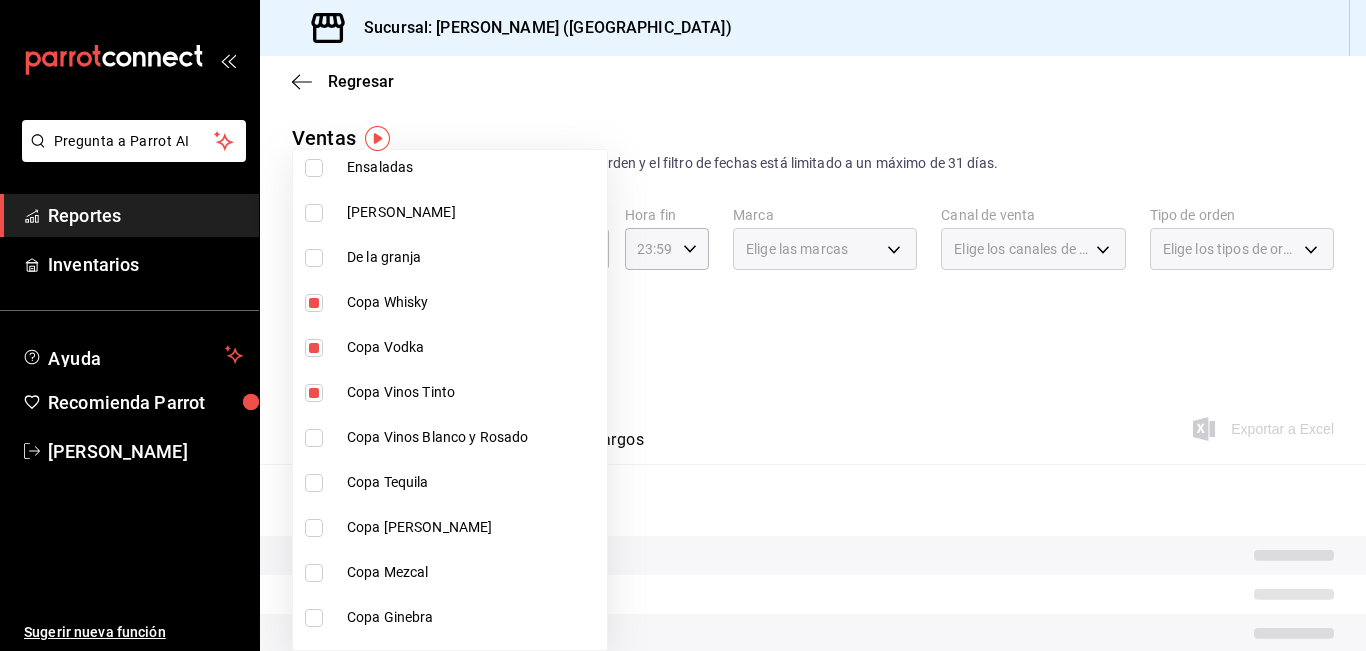 type on "9b554b3e-7c7b-4e55-9d5c-597ab0ee7770,896fe6f5-1a27-4ec1-a1dd-c6a444b2fcdc,0211dea7-b21b-445f-9094-81184aec1863,f2ea2aa3-e8be-44fc-bbc5-c45e08968c51,a30c718c-6420-4156-a77c-b9bf39284047,e0c03dec-303f-4806-afe3-8da2790bc2ec,ff787e47-82d4-41d0-92eb-f78512d3d1dc,8f7da4a9-3221-424e-ad11-caa18c469ca3" 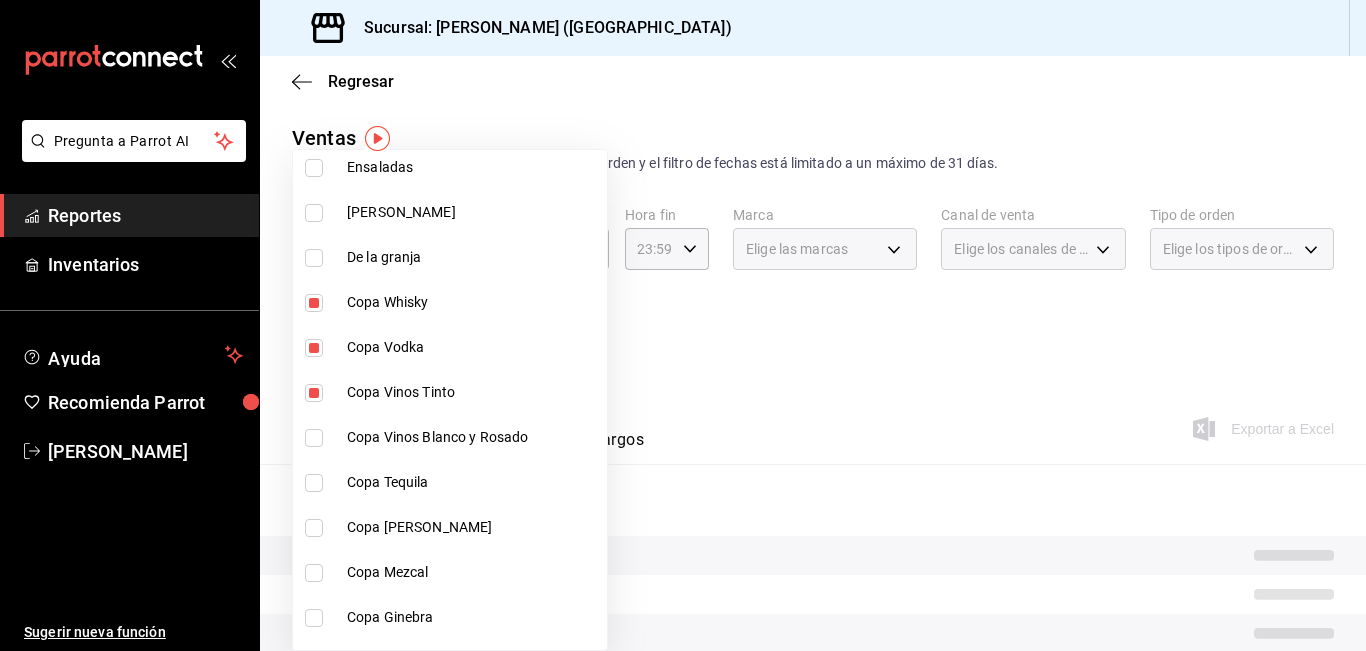 checkbox on "true" 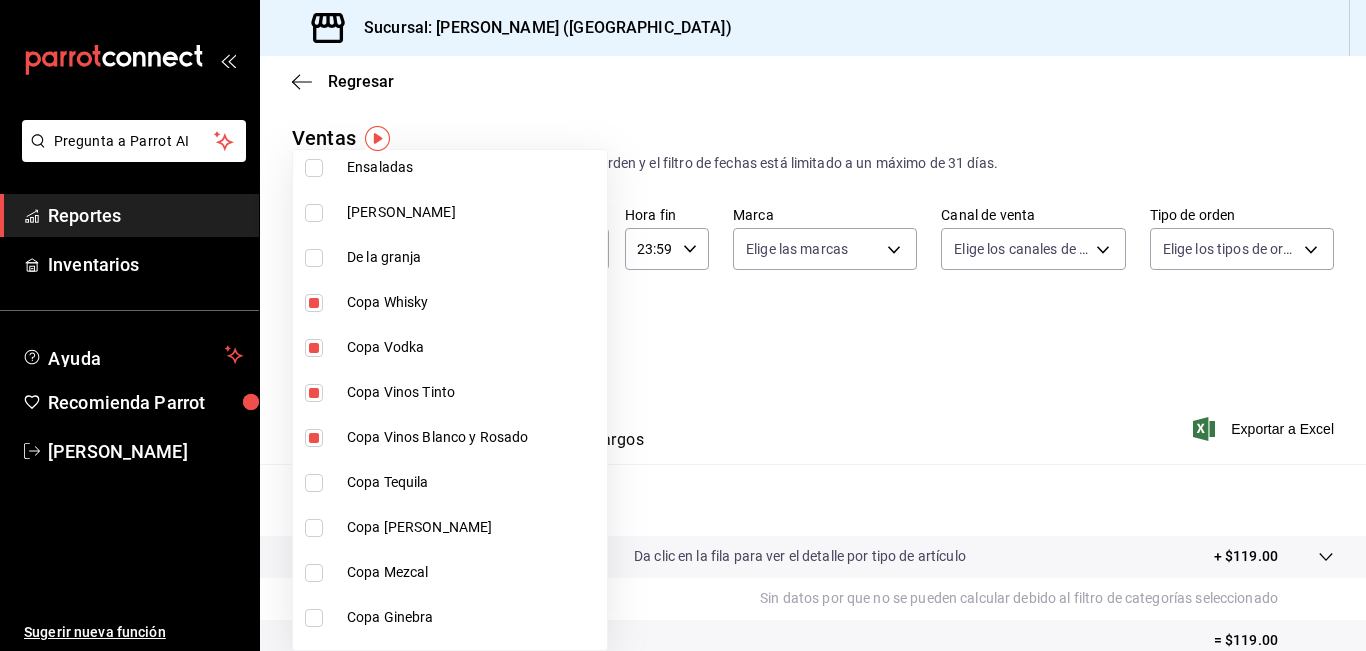 drag, startPoint x: 460, startPoint y: 461, endPoint x: 454, endPoint y: 523, distance: 62.289646 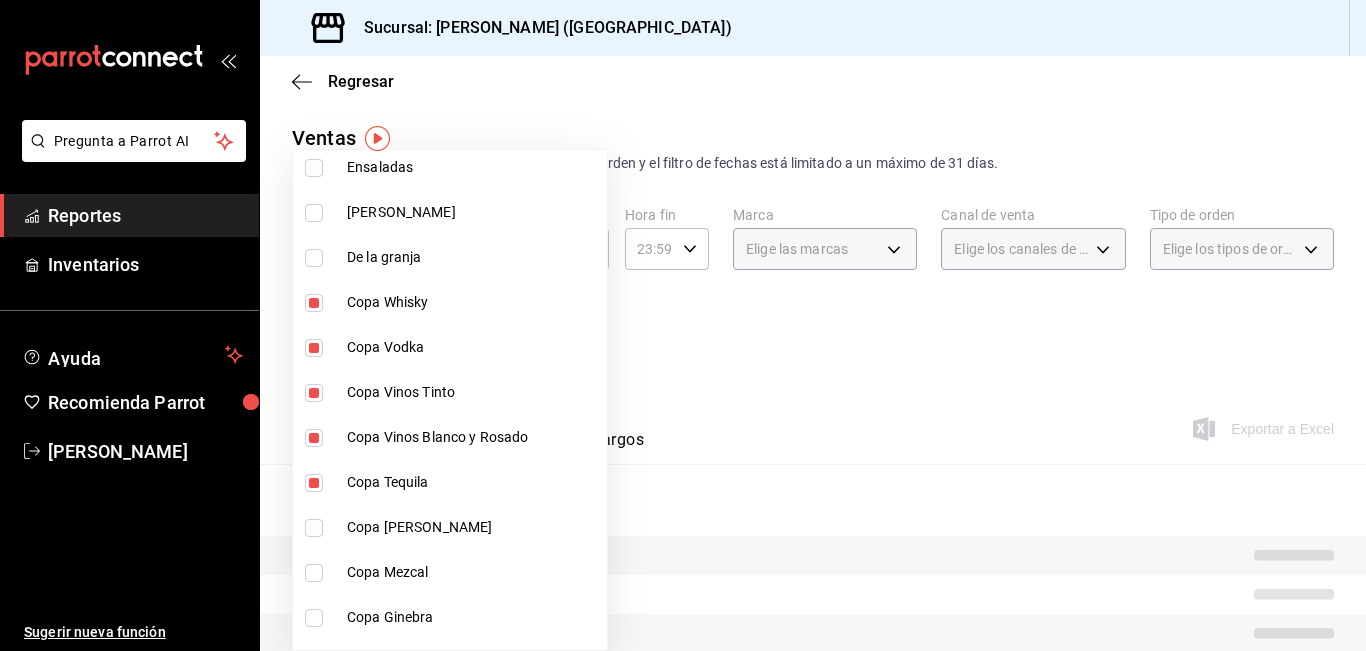 drag, startPoint x: 454, startPoint y: 523, endPoint x: 450, endPoint y: 571, distance: 48.166378 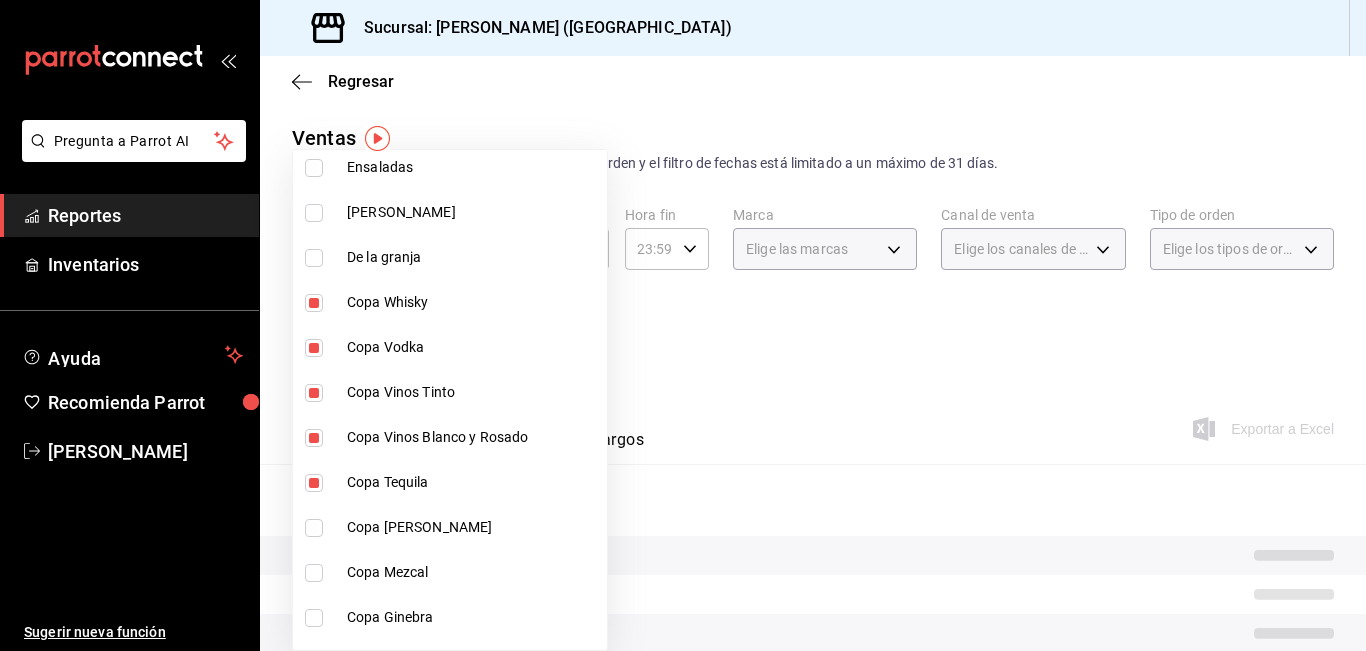 click on "Copa [PERSON_NAME]" at bounding box center (473, 527) 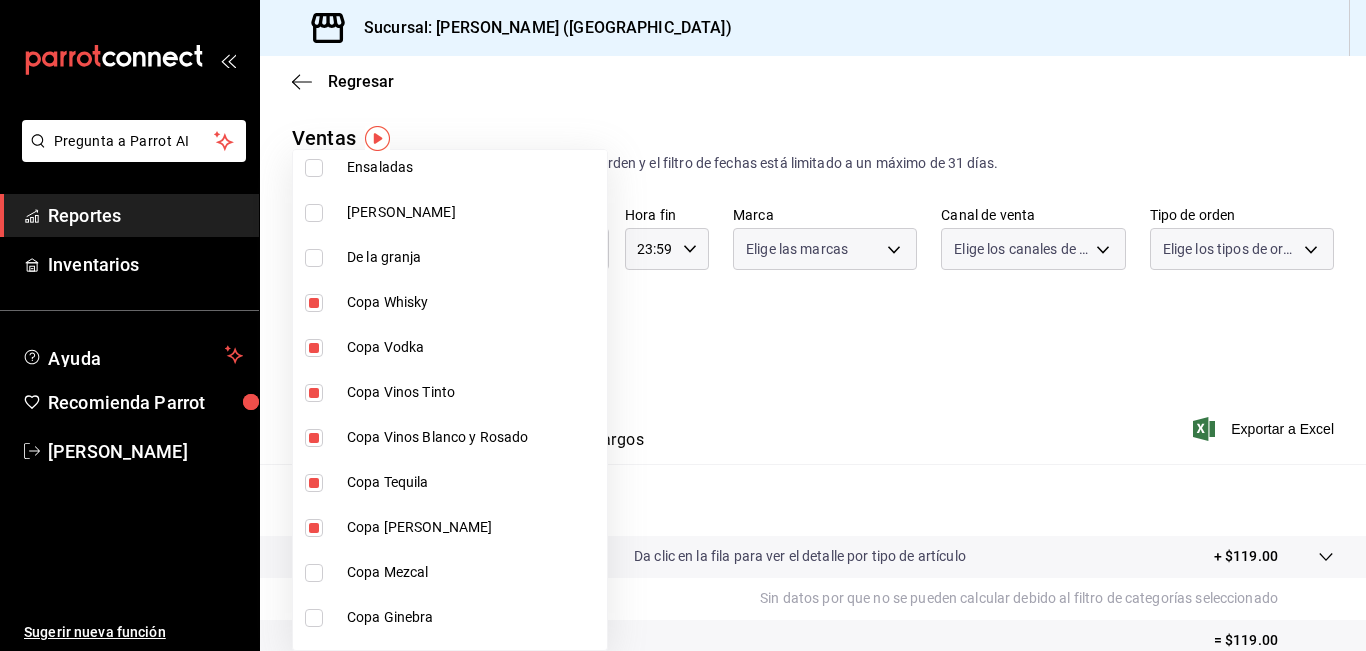drag, startPoint x: 450, startPoint y: 571, endPoint x: 447, endPoint y: 605, distance: 34.132095 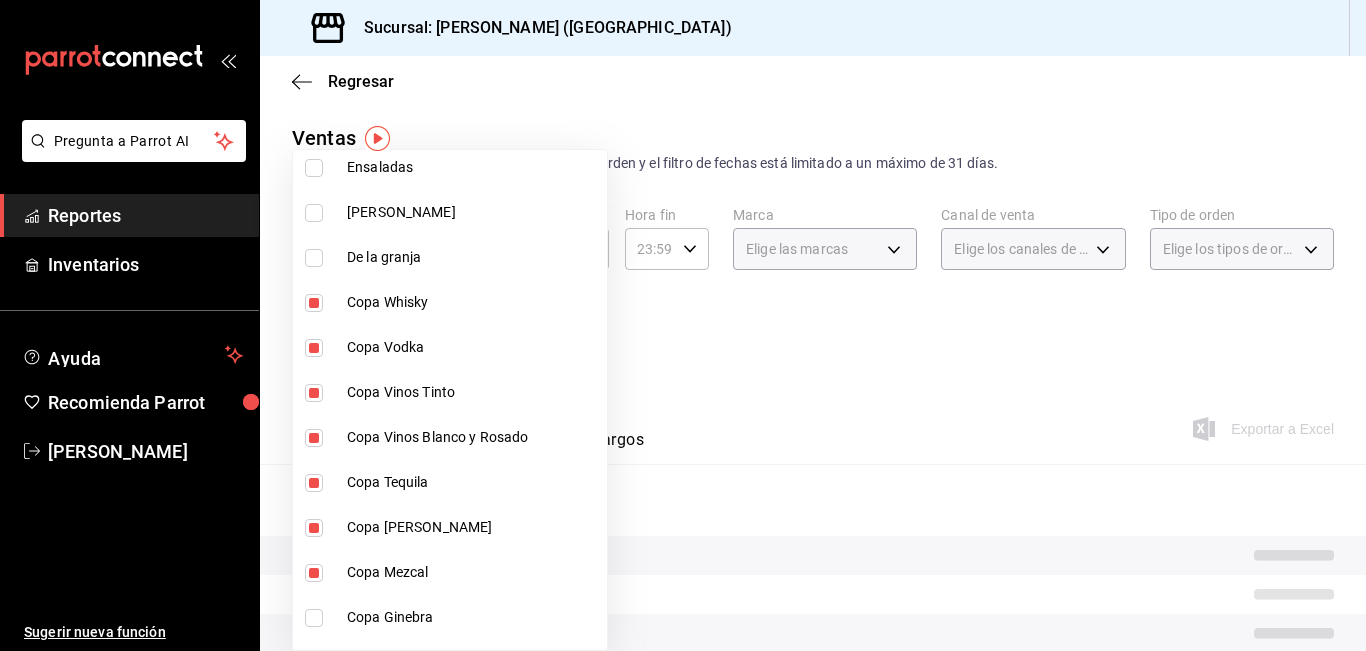 click on "Copa Ginebra" at bounding box center [473, 617] 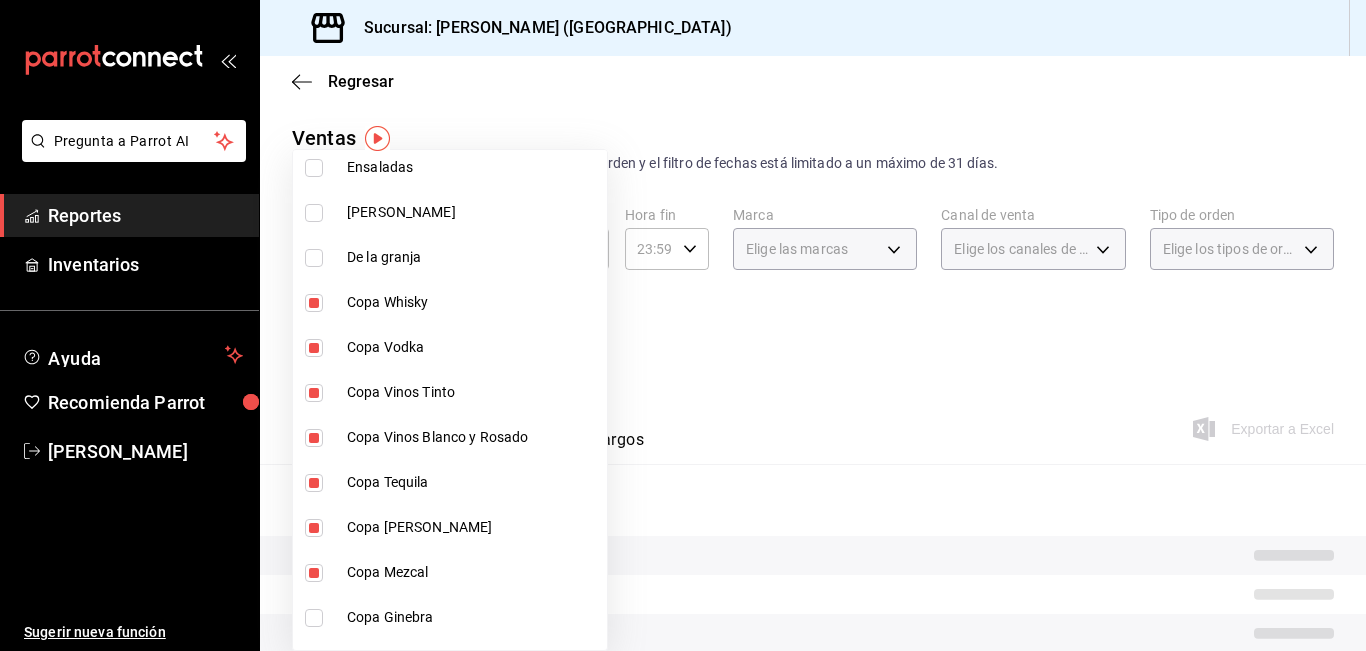 type on "9b554b3e-7c7b-4e55-9d5c-597ab0ee7770,896fe6f5-1a27-4ec1-a1dd-c6a444b2fcdc,0211dea7-b21b-445f-9094-81184aec1863,f2ea2aa3-e8be-44fc-bbc5-c45e08968c51,a30c718c-6420-4156-a77c-b9bf39284047,e0c03dec-303f-4806-afe3-8da2790bc2ec,ff787e47-82d4-41d0-92eb-f78512d3d1dc,8f7da4a9-3221-424e-ad11-caa18c469ca3,b4fbefac-8fa7-4c3f-adbe-06360e9df051,91bb7751-1da9-4319-a82b-29e806abca2d,6f7b0abe-963b-4496-b115-5ba60922d914,d47f2205-d431-43f2-a3bc-a281b27c1d1d" 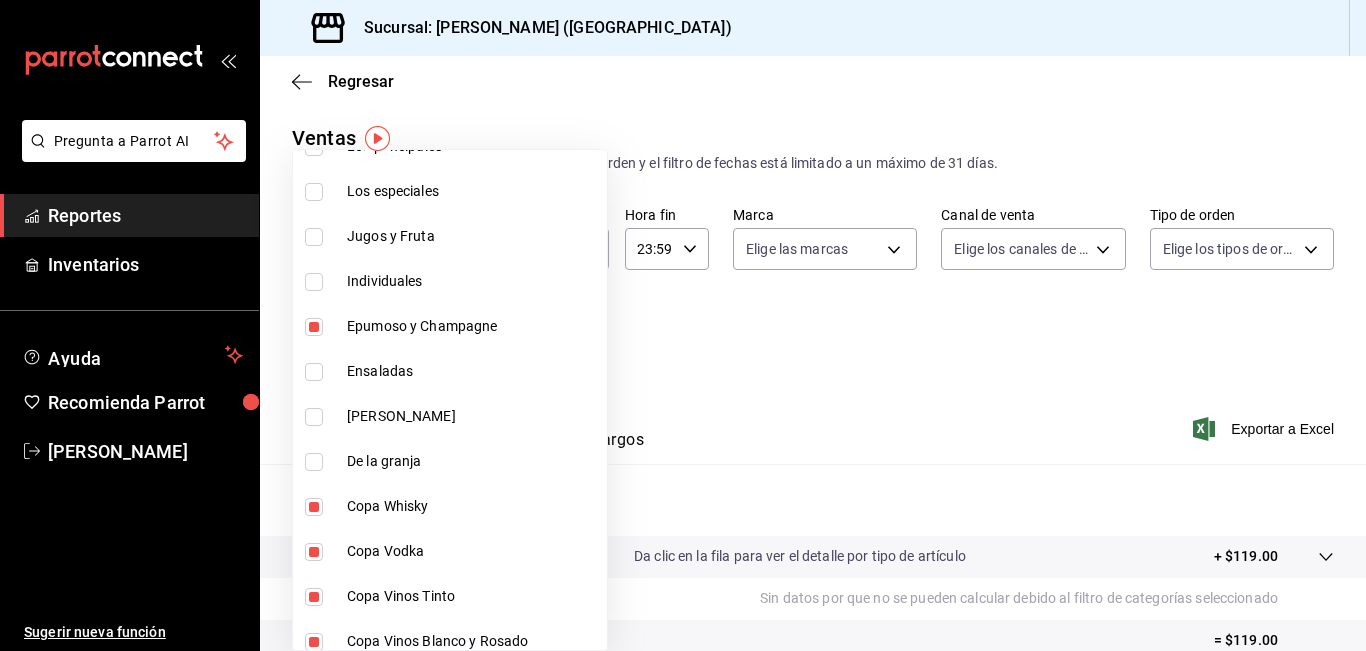 scroll, scrollTop: 2300, scrollLeft: 0, axis: vertical 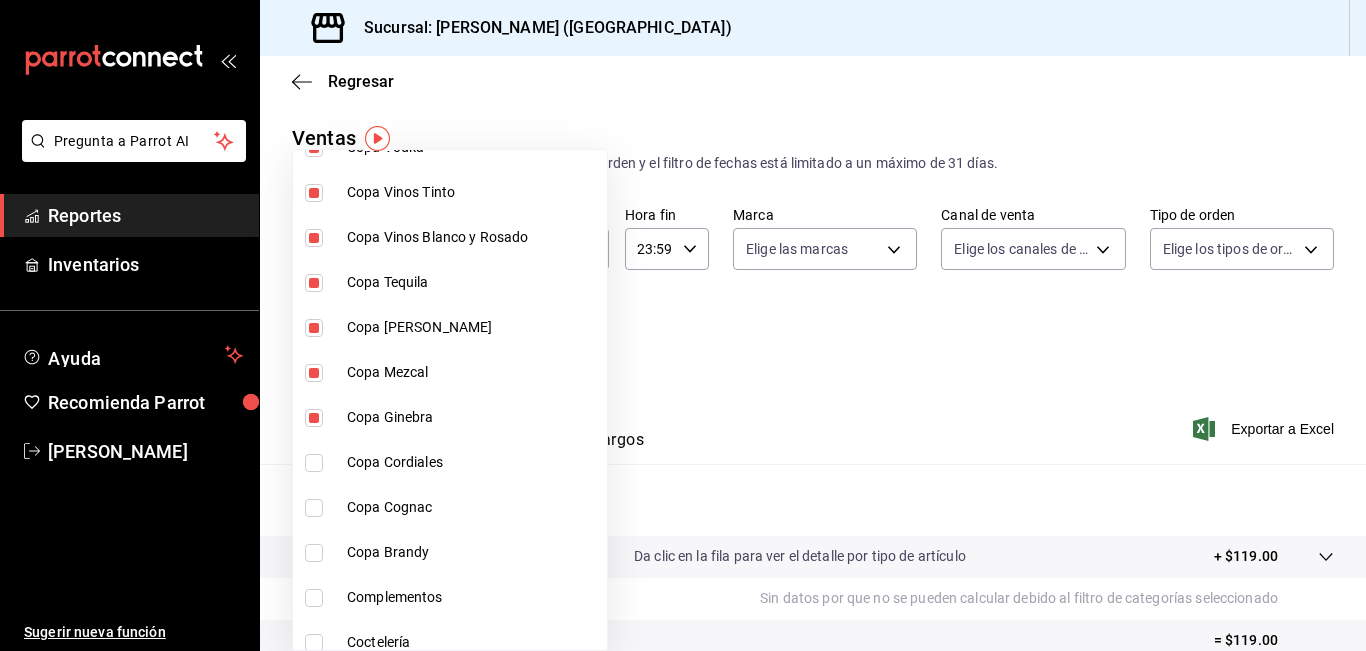 click on "Copa Ginebra" at bounding box center [450, 417] 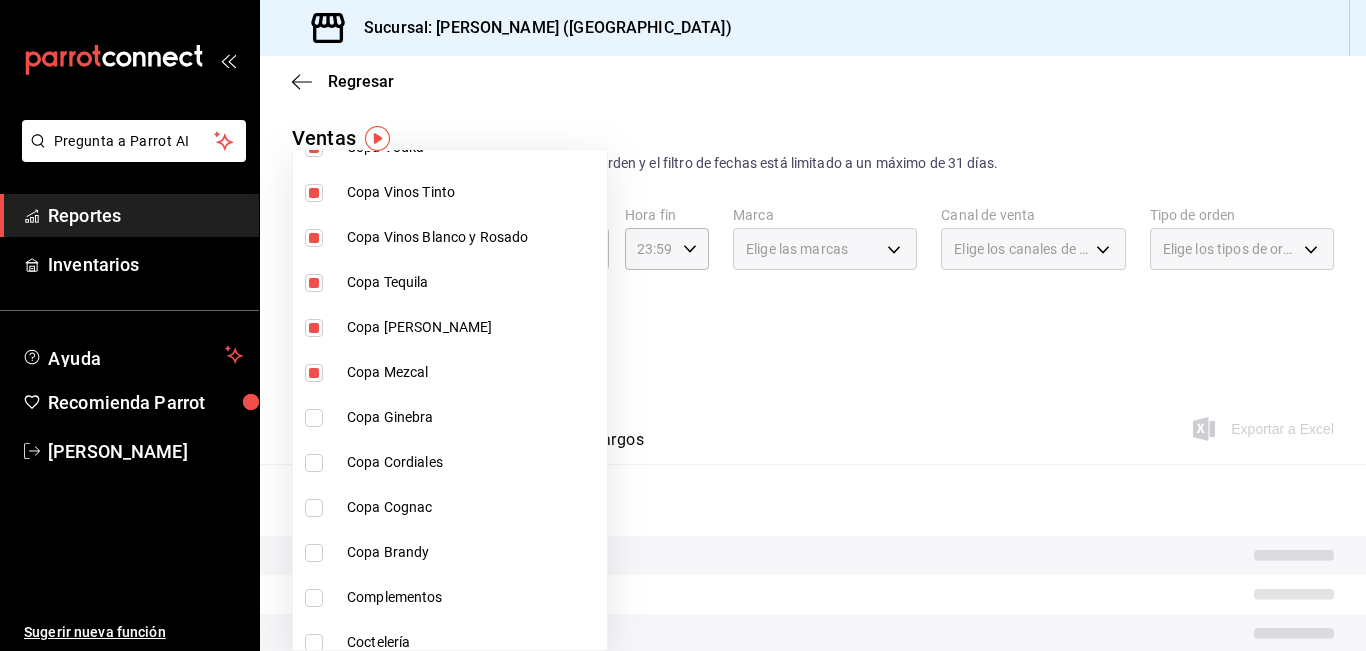 click on "Copa Ginebra" at bounding box center [450, 417] 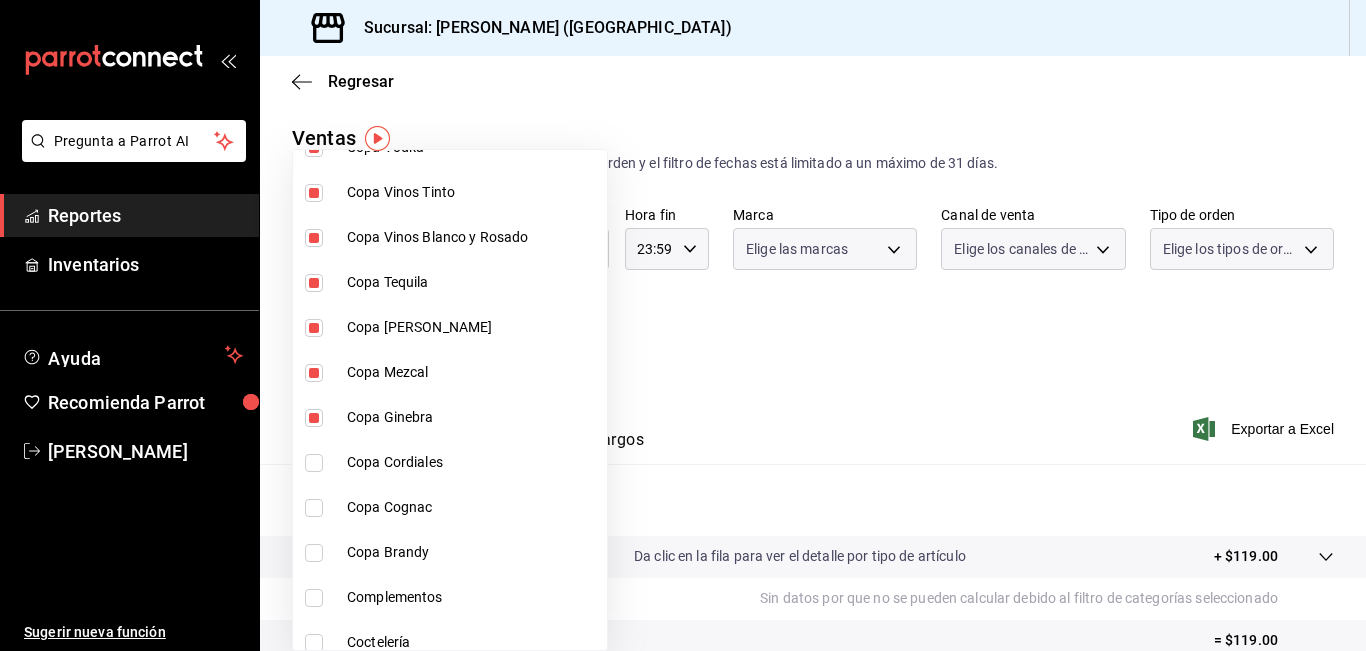 type on "9b554b3e-7c7b-4e55-9d5c-597ab0ee7770,896fe6f5-1a27-4ec1-a1dd-c6a444b2fcdc,0211dea7-b21b-445f-9094-81184aec1863,f2ea2aa3-e8be-44fc-bbc5-c45e08968c51,a30c718c-6420-4156-a77c-b9bf39284047,e0c03dec-303f-4806-afe3-8da2790bc2ec,ff787e47-82d4-41d0-92eb-f78512d3d1dc,8f7da4a9-3221-424e-ad11-caa18c469ca3,b4fbefac-8fa7-4c3f-adbe-06360e9df051,91bb7751-1da9-4319-a82b-29e806abca2d,6f7b0abe-963b-4496-b115-5ba60922d914,d47f2205-d431-43f2-a3bc-a281b27c1d1d" 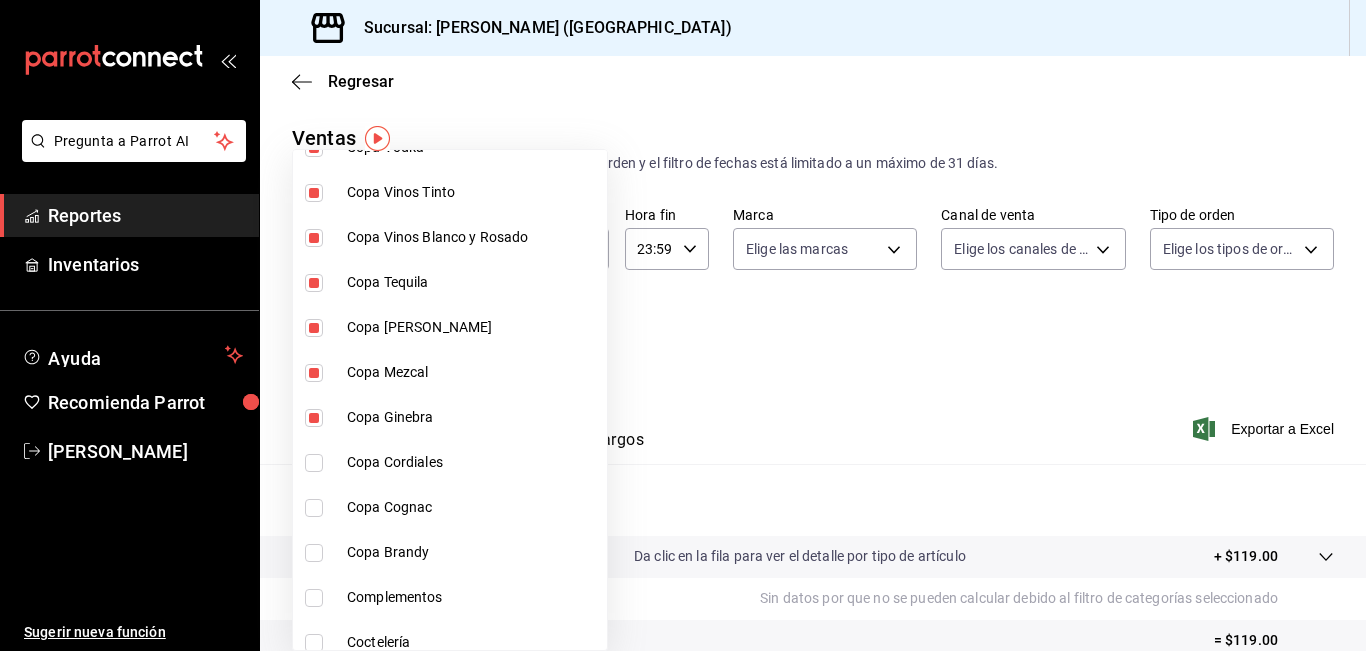 click on "Copa Cordiales" at bounding box center (473, 462) 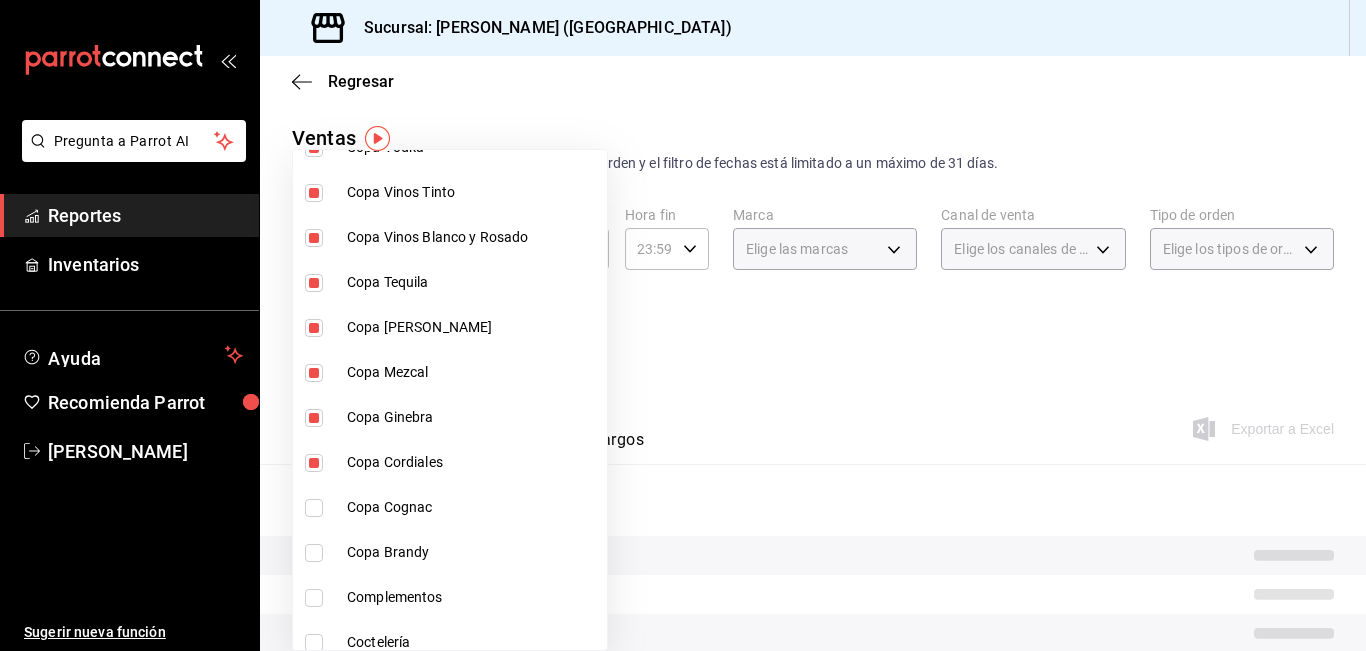 click on "Copa Cognac" at bounding box center [473, 507] 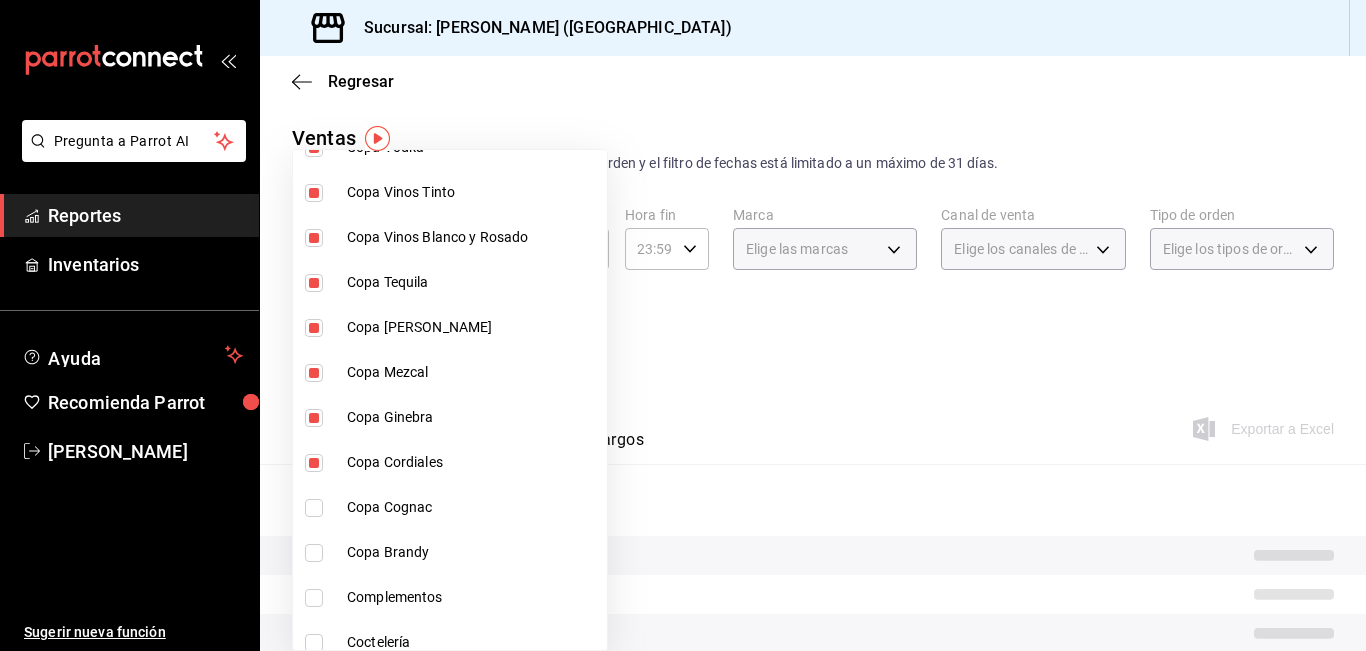 checkbox on "true" 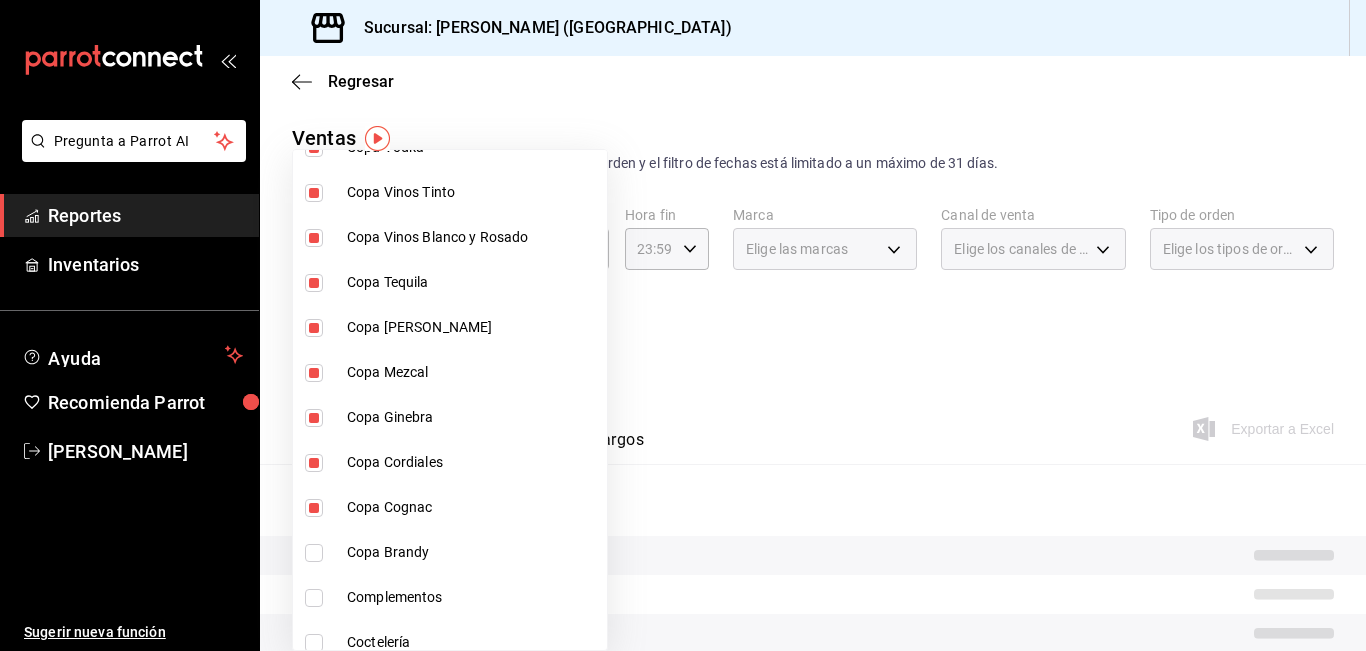 drag, startPoint x: 443, startPoint y: 546, endPoint x: 443, endPoint y: 575, distance: 29 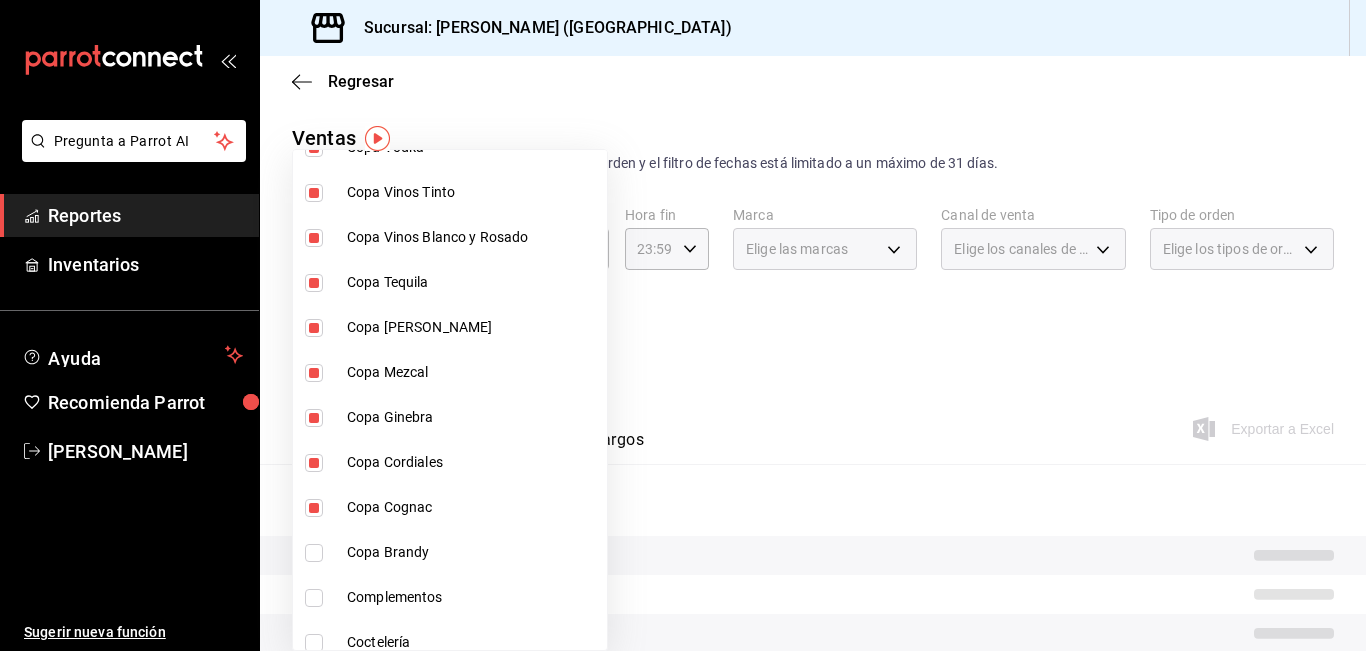 click on "Copa Brandy" at bounding box center [450, 552] 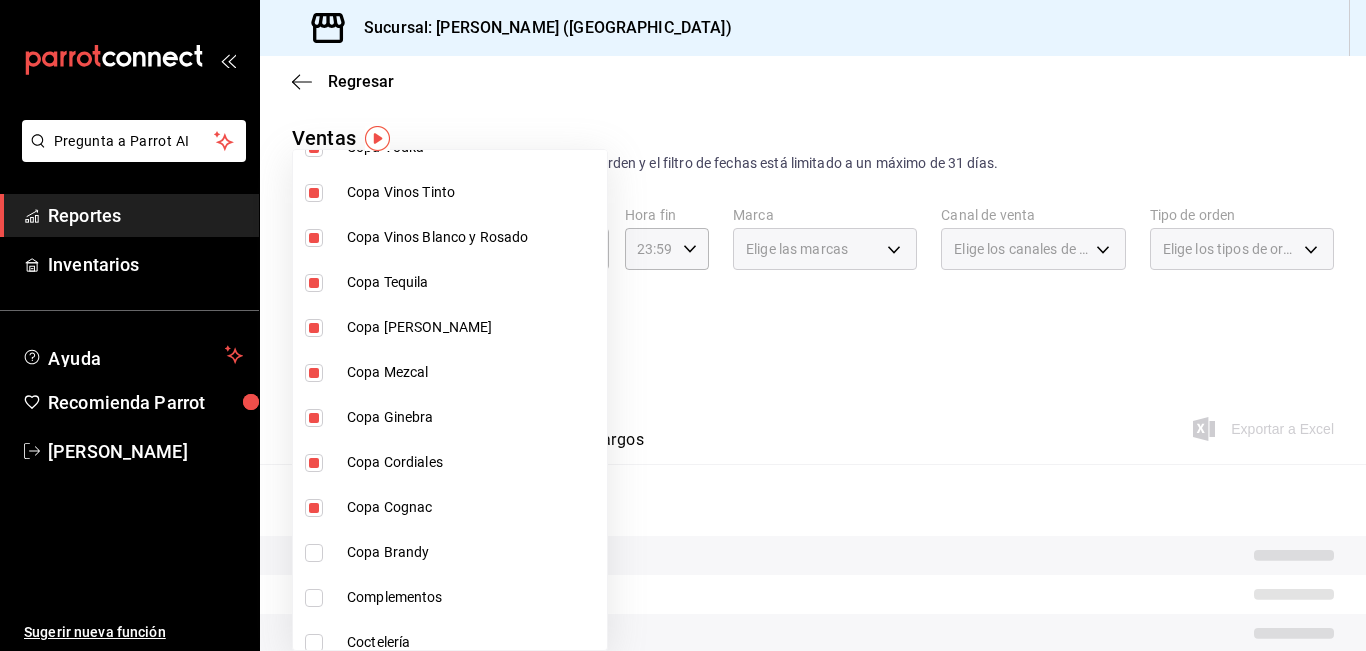 type on "9b554b3e-7c7b-4e55-9d5c-597ab0ee7770,896fe6f5-1a27-4ec1-a1dd-c6a444b2fcdc,0211dea7-b21b-445f-9094-81184aec1863,f2ea2aa3-e8be-44fc-bbc5-c45e08968c51,a30c718c-6420-4156-a77c-b9bf39284047,e0c03dec-303f-4806-afe3-8da2790bc2ec,ff787e47-82d4-41d0-92eb-f78512d3d1dc,8f7da4a9-3221-424e-ad11-caa18c469ca3,b4fbefac-8fa7-4c3f-adbe-06360e9df051,91bb7751-1da9-4319-a82b-29e806abca2d,6f7b0abe-963b-4496-b115-5ba60922d914,d47f2205-d431-43f2-a3bc-a281b27c1d1d,45aa93a8-2bf1-4390-bb02-01ba59998b68,aed39600-46c6-4ae8-a2c9-f2822713e40b,14fdb0af-7039-4d8b-af01-e5ec53a77bac" 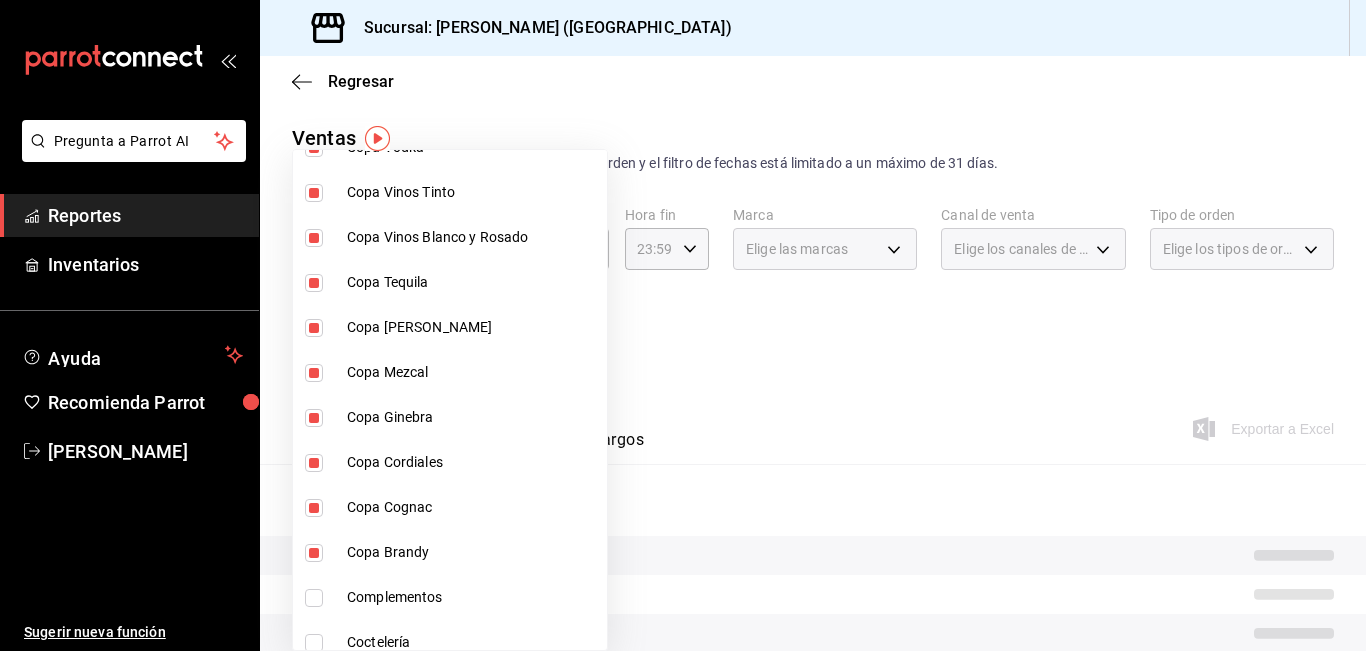 drag, startPoint x: 443, startPoint y: 575, endPoint x: 447, endPoint y: 616, distance: 41.19466 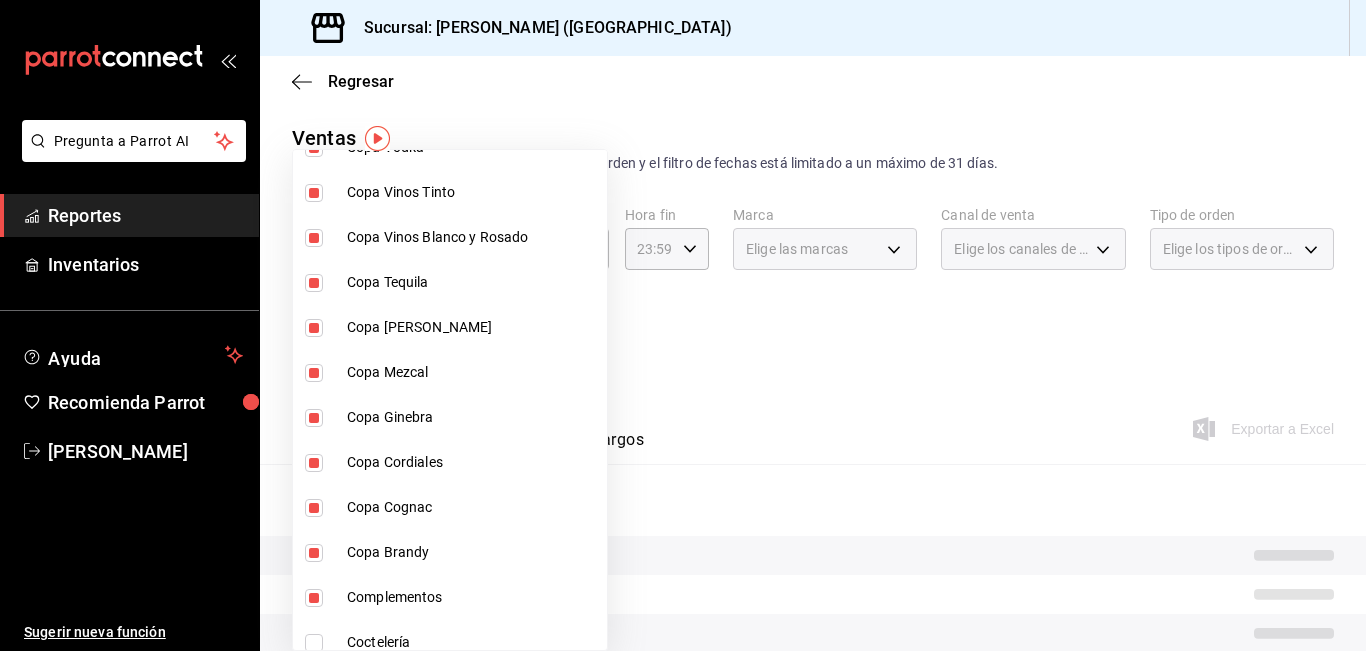 type on "9b554b3e-7c7b-4e55-9d5c-597ab0ee7770,896fe6f5-1a27-4ec1-a1dd-c6a444b2fcdc,0211dea7-b21b-445f-9094-81184aec1863,f2ea2aa3-e8be-44fc-bbc5-c45e08968c51,a30c718c-6420-4156-a77c-b9bf39284047,e0c03dec-303f-4806-afe3-8da2790bc2ec,ff787e47-82d4-41d0-92eb-f78512d3d1dc,8f7da4a9-3221-424e-ad11-caa18c469ca3,b4fbefac-8fa7-4c3f-adbe-06360e9df051,91bb7751-1da9-4319-a82b-29e806abca2d,6f7b0abe-963b-4496-b115-5ba60922d914,d47f2205-d431-43f2-a3bc-a281b27c1d1d,45aa93a8-2bf1-4390-bb02-01ba59998b68,aed39600-46c6-4ae8-a2c9-f2822713e40b,14fdb0af-7039-4d8b-af01-e5ec53a77bac,77e74ad1-b680-455a-b454-fdf9985b7126" 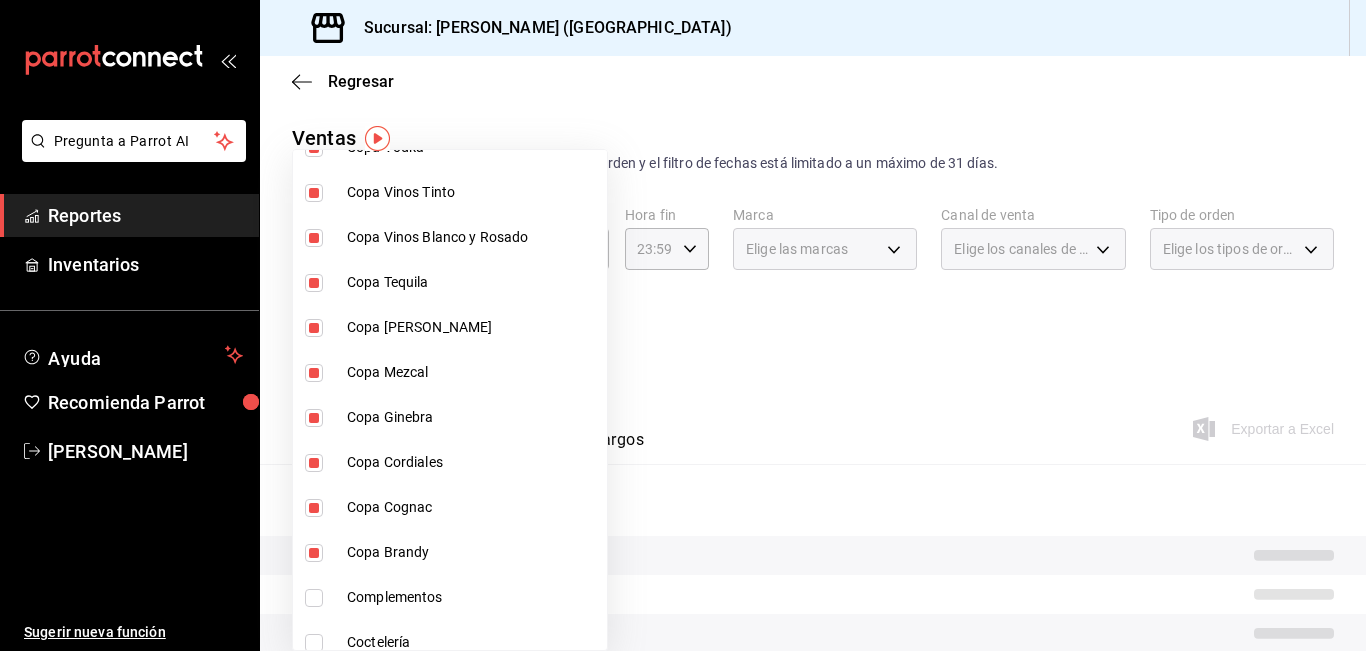 click on "Coctelería" at bounding box center (450, 642) 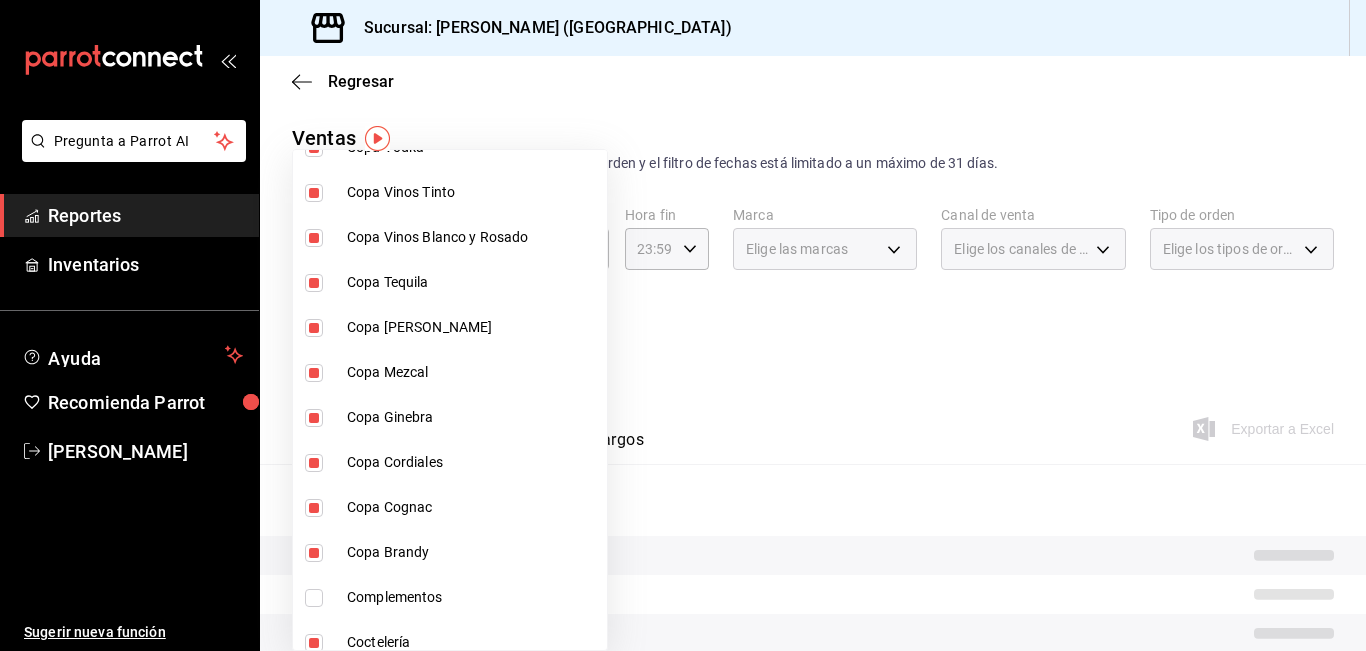 type on "9b554b3e-7c7b-4e55-9d5c-597ab0ee7770,896fe6f5-1a27-4ec1-a1dd-c6a444b2fcdc,0211dea7-b21b-445f-9094-81184aec1863,f2ea2aa3-e8be-44fc-bbc5-c45e08968c51,a30c718c-6420-4156-a77c-b9bf39284047,e0c03dec-303f-4806-afe3-8da2790bc2ec,ff787e47-82d4-41d0-92eb-f78512d3d1dc,8f7da4a9-3221-424e-ad11-caa18c469ca3,b4fbefac-8fa7-4c3f-adbe-06360e9df051,91bb7751-1da9-4319-a82b-29e806abca2d,6f7b0abe-963b-4496-b115-5ba60922d914,d47f2205-d431-43f2-a3bc-a281b27c1d1d,45aa93a8-2bf1-4390-bb02-01ba59998b68,aed39600-46c6-4ae8-a2c9-f2822713e40b,14fdb0af-7039-4d8b-af01-e5ec53a77bac,f26231c4-6894-4d25-94b0-4866c6b8656c" 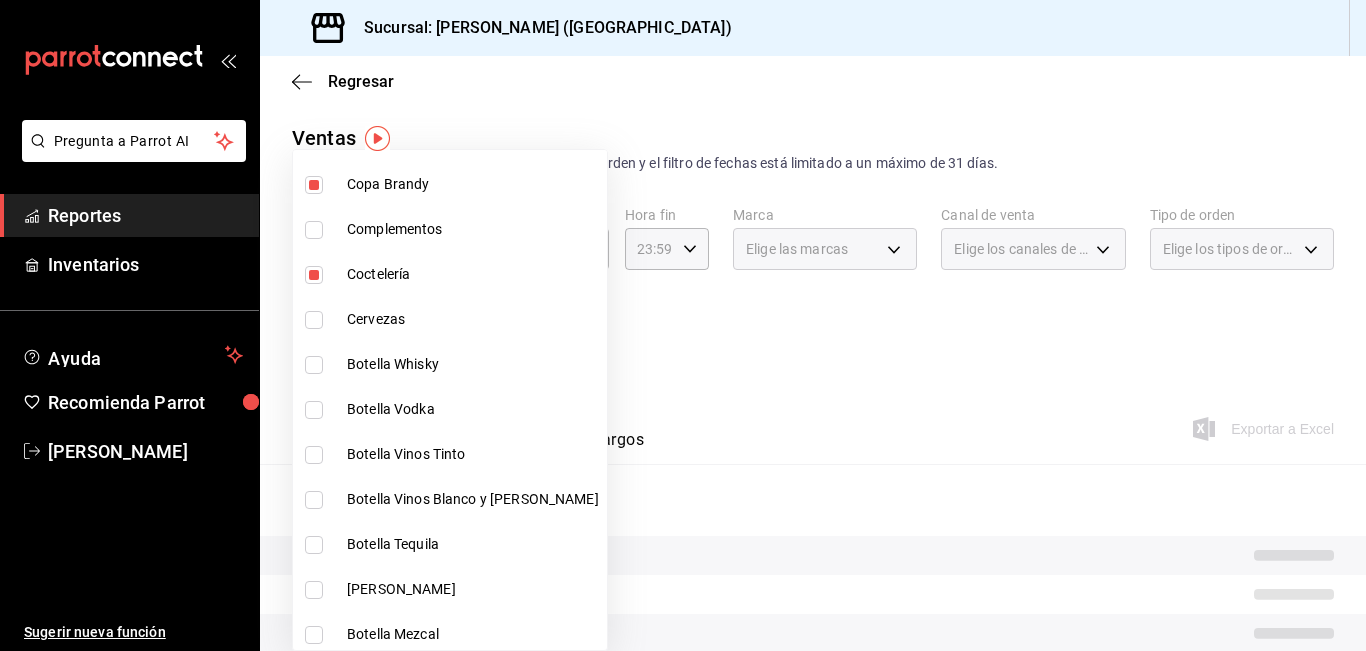 scroll, scrollTop: 2700, scrollLeft: 0, axis: vertical 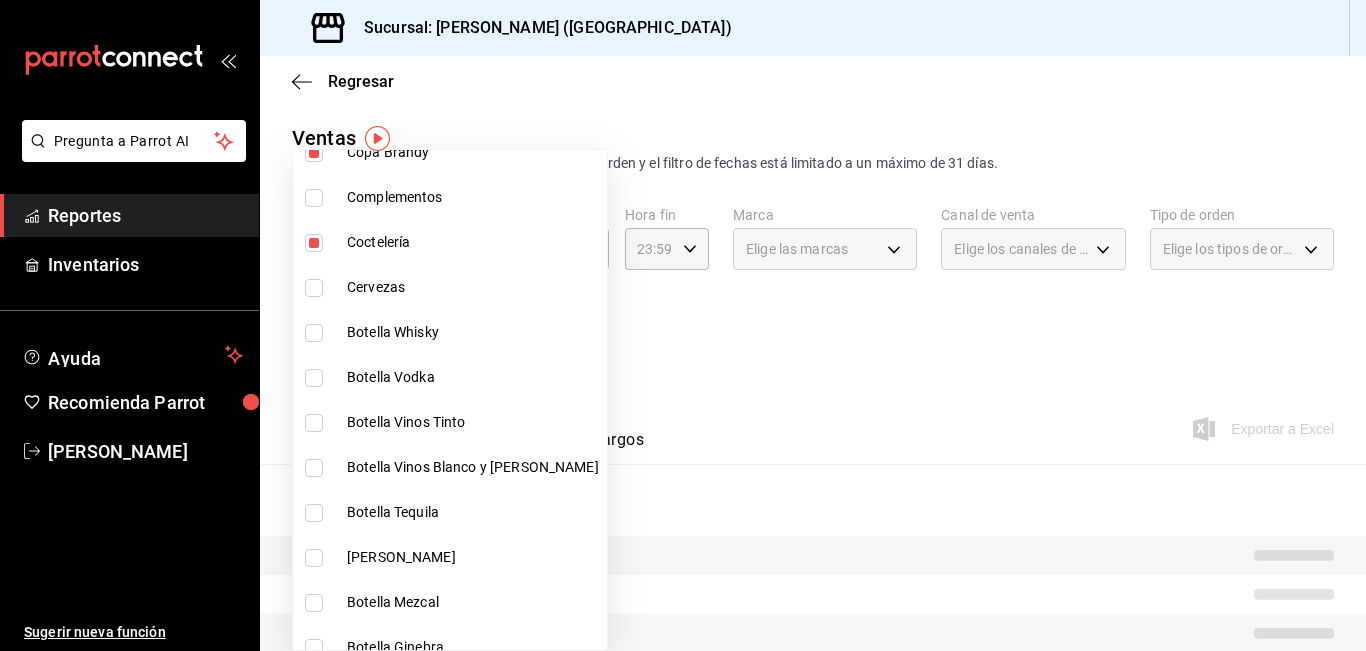 drag, startPoint x: 479, startPoint y: 293, endPoint x: 468, endPoint y: 350, distance: 58.0517 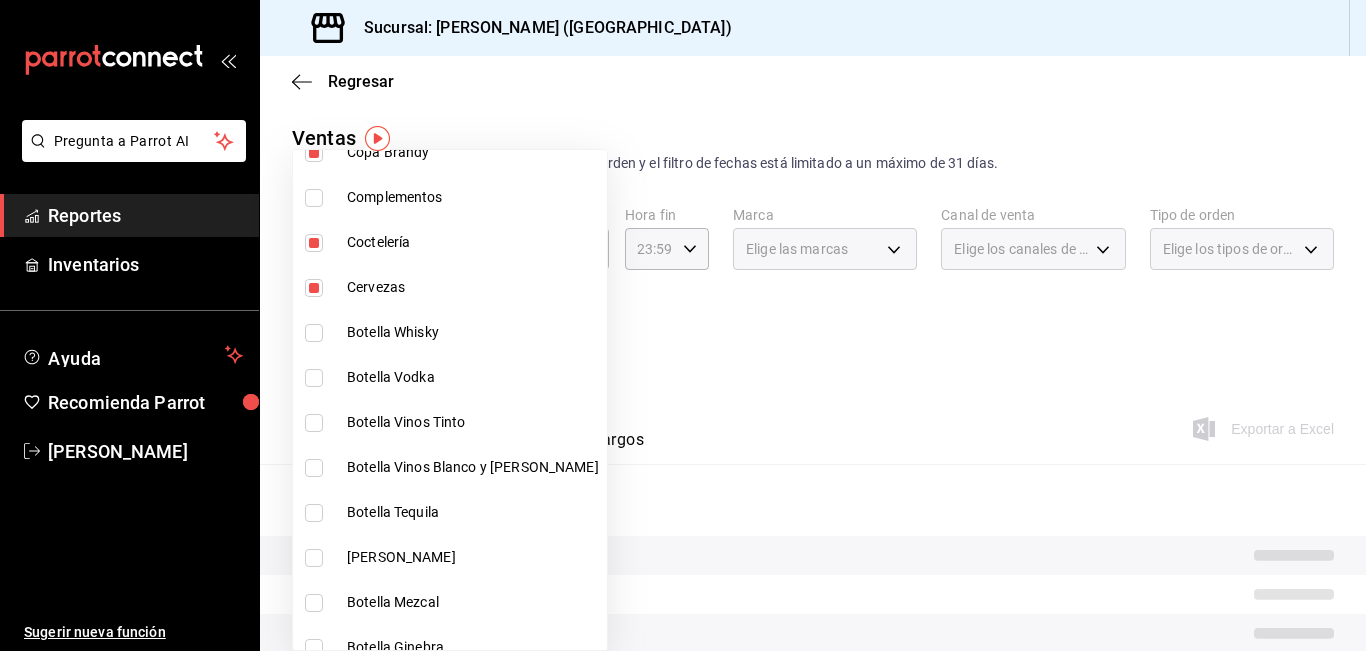 click on "Botella Whisky" at bounding box center (450, 332) 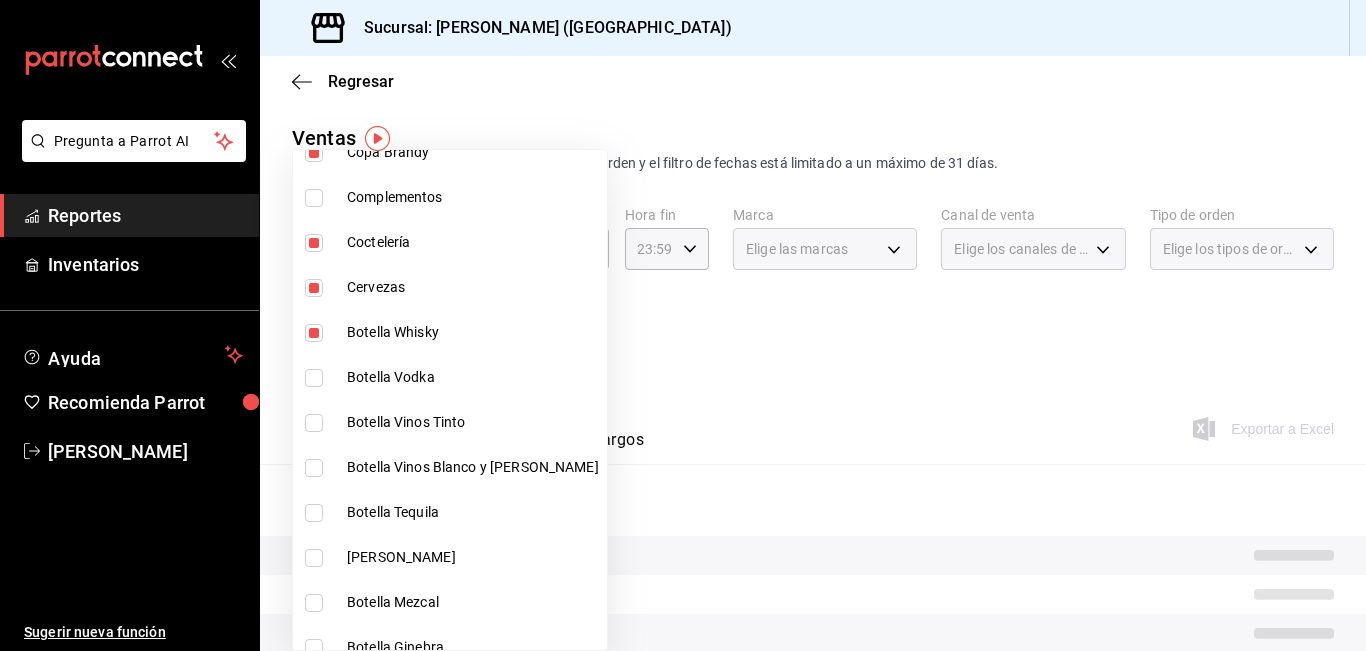 click on "Botella Vodka" at bounding box center (473, 377) 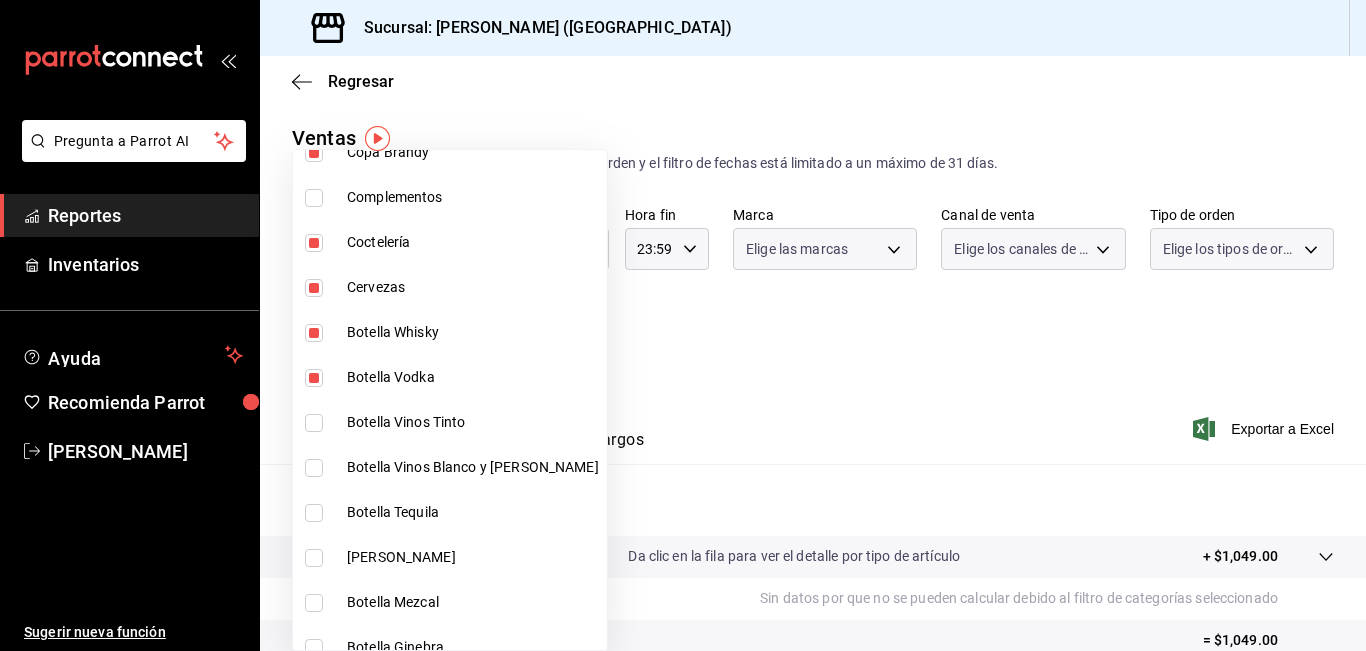 type on "9b554b3e-7c7b-4e55-9d5c-597ab0ee7770,896fe6f5-1a27-4ec1-a1dd-c6a444b2fcdc,0211dea7-b21b-445f-9094-81184aec1863,f2ea2aa3-e8be-44fc-bbc5-c45e08968c51,a30c718c-6420-4156-a77c-b9bf39284047,e0c03dec-303f-4806-afe3-8da2790bc2ec,ff787e47-82d4-41d0-92eb-f78512d3d1dc,8f7da4a9-3221-424e-ad11-caa18c469ca3,b4fbefac-8fa7-4c3f-adbe-06360e9df051,91bb7751-1da9-4319-a82b-29e806abca2d,6f7b0abe-963b-4496-b115-5ba60922d914,d47f2205-d431-43f2-a3bc-a281b27c1d1d,45aa93a8-2bf1-4390-bb02-01ba59998b68,aed39600-46c6-4ae8-a2c9-f2822713e40b,14fdb0af-7039-4d8b-af01-e5ec53a77bac,f26231c4-6894-4d25-94b0-4866c6b8656c,8f880953-751e-47e9-9c44-8c20e278afd3,874e947d-0a2f-481f-86ff-aea5b78c4e34,da5a9601-953f-4977-a1e1-d530856f477b" 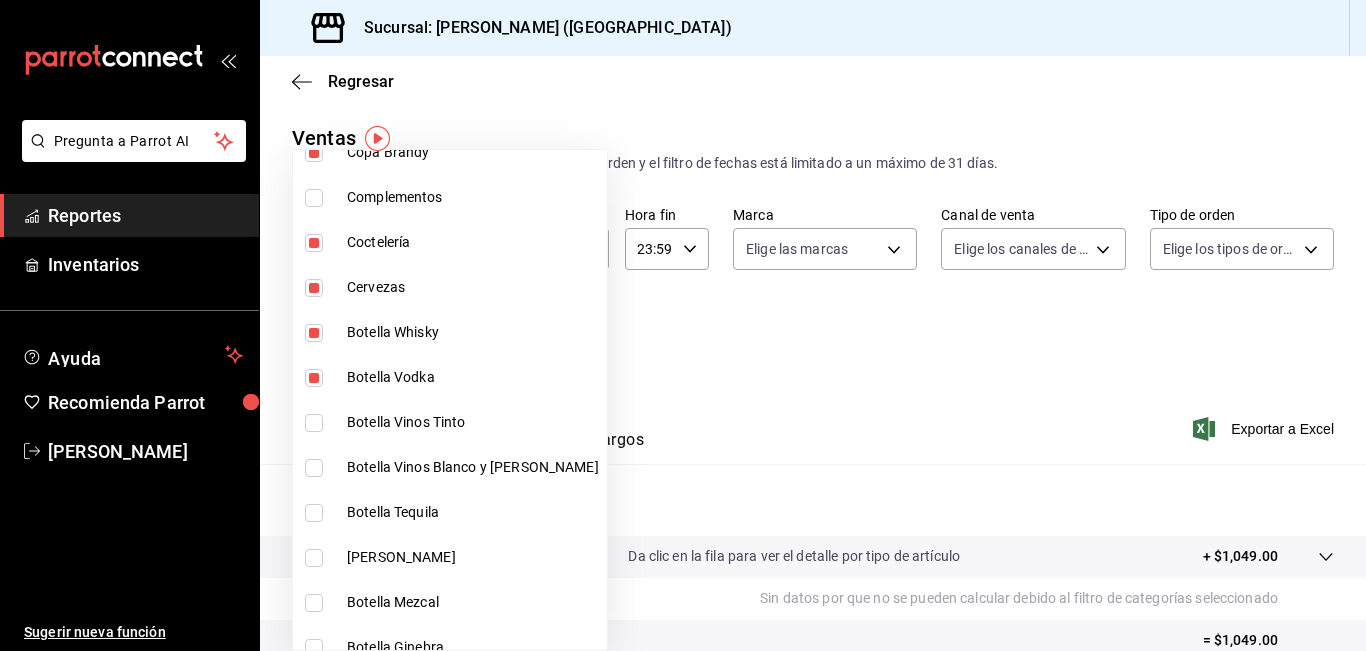 drag, startPoint x: 470, startPoint y: 426, endPoint x: 469, endPoint y: 452, distance: 26.019224 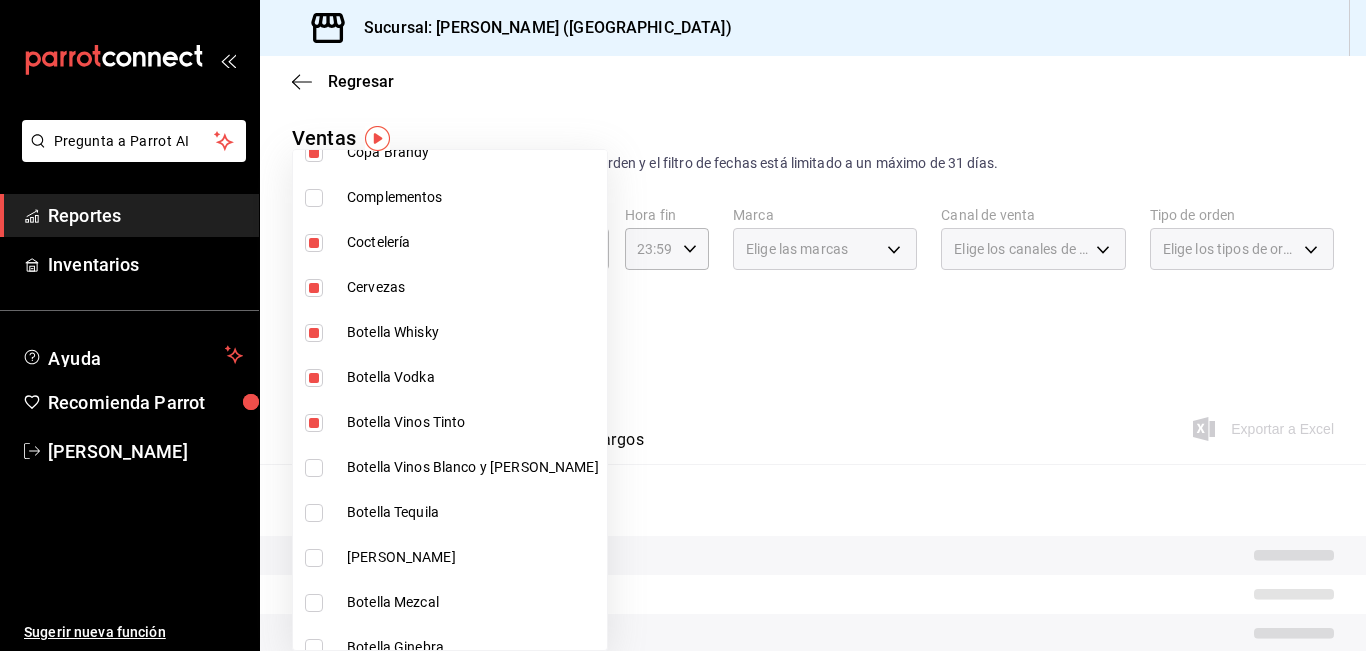 drag, startPoint x: 469, startPoint y: 452, endPoint x: 455, endPoint y: 507, distance: 56.753853 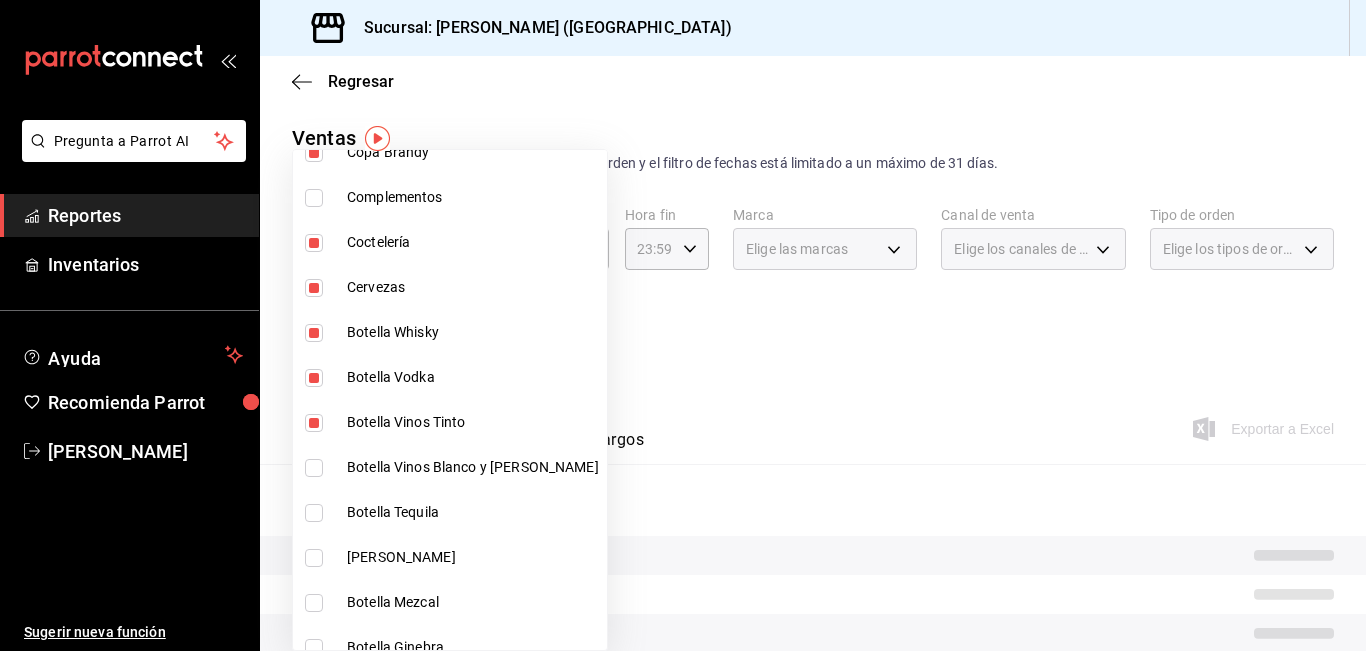 click on "Botella Vinos Blanco y [PERSON_NAME]" at bounding box center (450, 467) 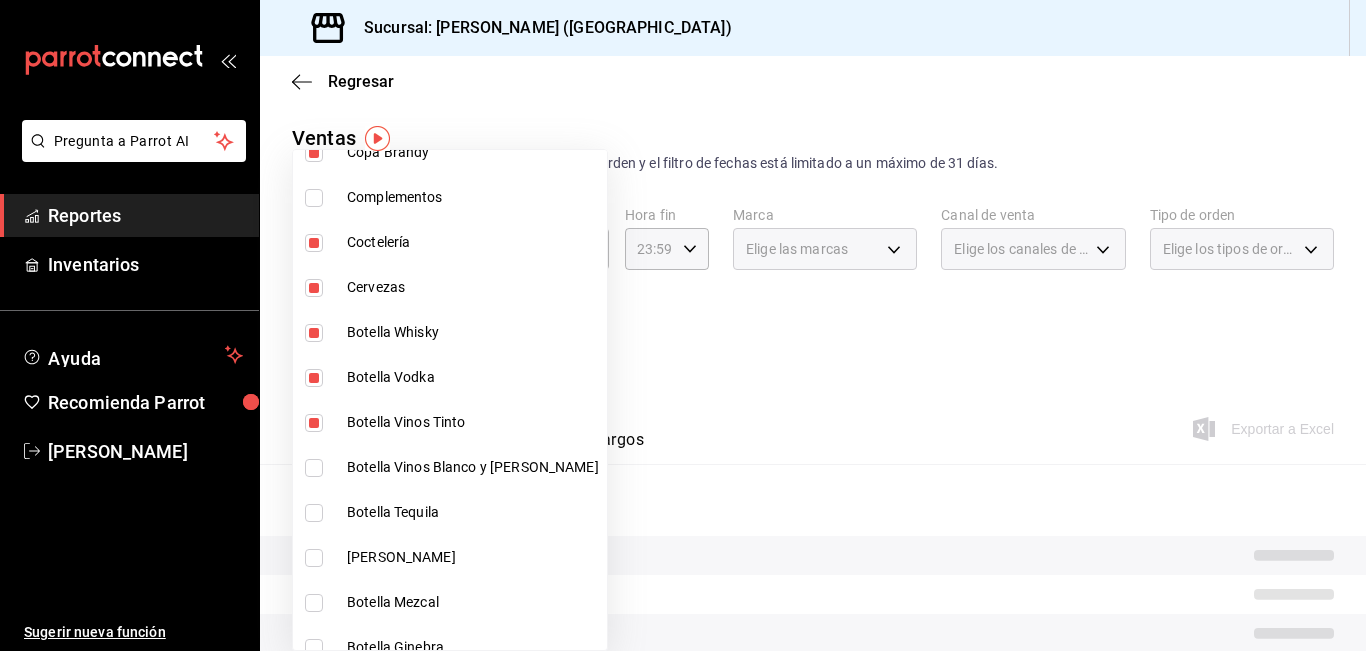 type on "9b554b3e-7c7b-4e55-9d5c-597ab0ee7770,896fe6f5-1a27-4ec1-a1dd-c6a444b2fcdc,0211dea7-b21b-445f-9094-81184aec1863,f2ea2aa3-e8be-44fc-bbc5-c45e08968c51,a30c718c-6420-4156-a77c-b9bf39284047,e0c03dec-303f-4806-afe3-8da2790bc2ec,ff787e47-82d4-41d0-92eb-f78512d3d1dc,8f7da4a9-3221-424e-ad11-caa18c469ca3,b4fbefac-8fa7-4c3f-adbe-06360e9df051,91bb7751-1da9-4319-a82b-29e806abca2d,6f7b0abe-963b-4496-b115-5ba60922d914,d47f2205-d431-43f2-a3bc-a281b27c1d1d,45aa93a8-2bf1-4390-bb02-01ba59998b68,aed39600-46c6-4ae8-a2c9-f2822713e40b,14fdb0af-7039-4d8b-af01-e5ec53a77bac,f26231c4-6894-4d25-94b0-4866c6b8656c,8f880953-751e-47e9-9c44-8c20e278afd3,874e947d-0a2f-481f-86ff-aea5b78c4e34,da5a9601-953f-4977-a1e1-d530856f477b,dc9235b6-2811-4b09-8c0c-971f8cd71ff0,31393535-3d9f-4296-885b-20b05ba1fe39" 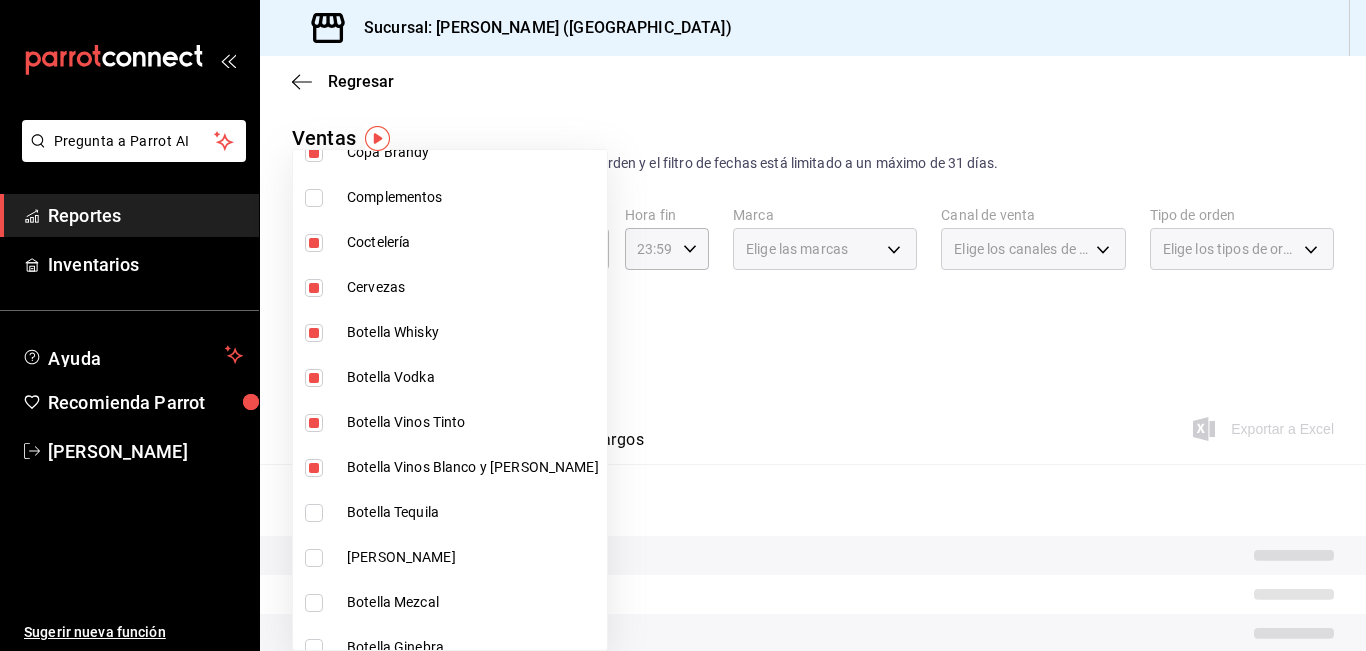 drag, startPoint x: 455, startPoint y: 507, endPoint x: 452, endPoint y: 536, distance: 29.15476 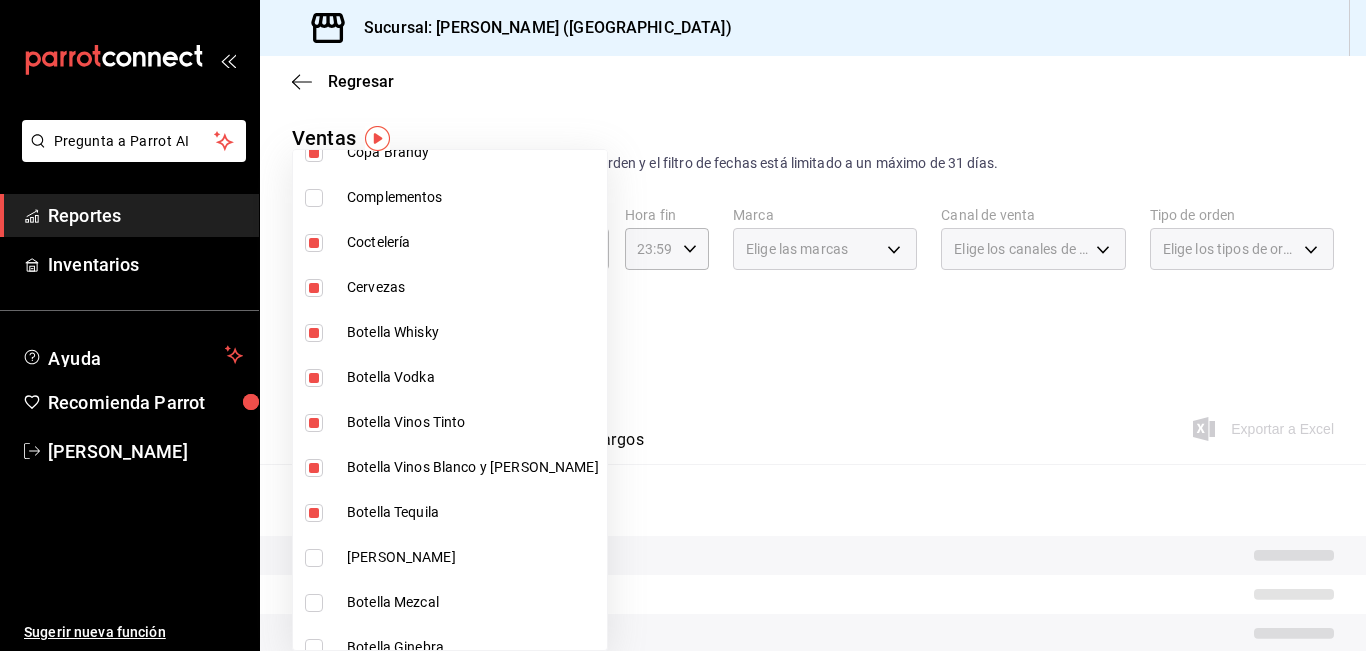 drag, startPoint x: 461, startPoint y: 546, endPoint x: 474, endPoint y: 592, distance: 47.801674 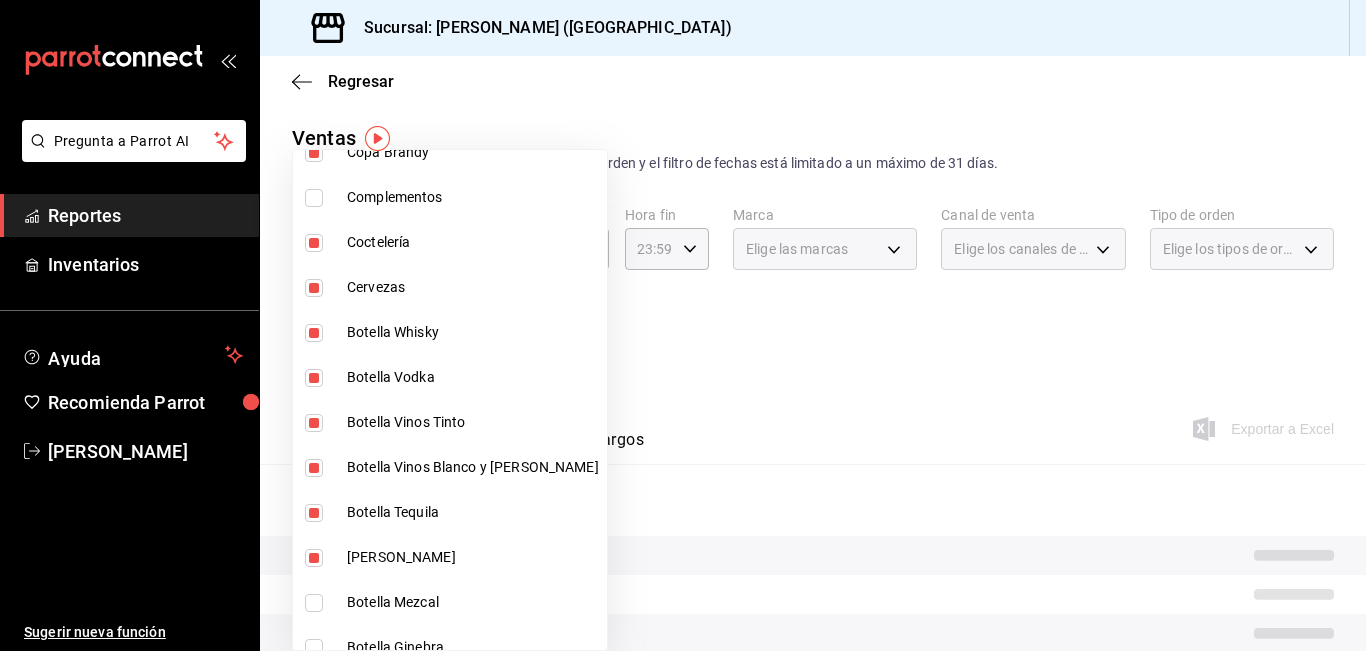 drag, startPoint x: 484, startPoint y: 611, endPoint x: 491, endPoint y: 635, distance: 25 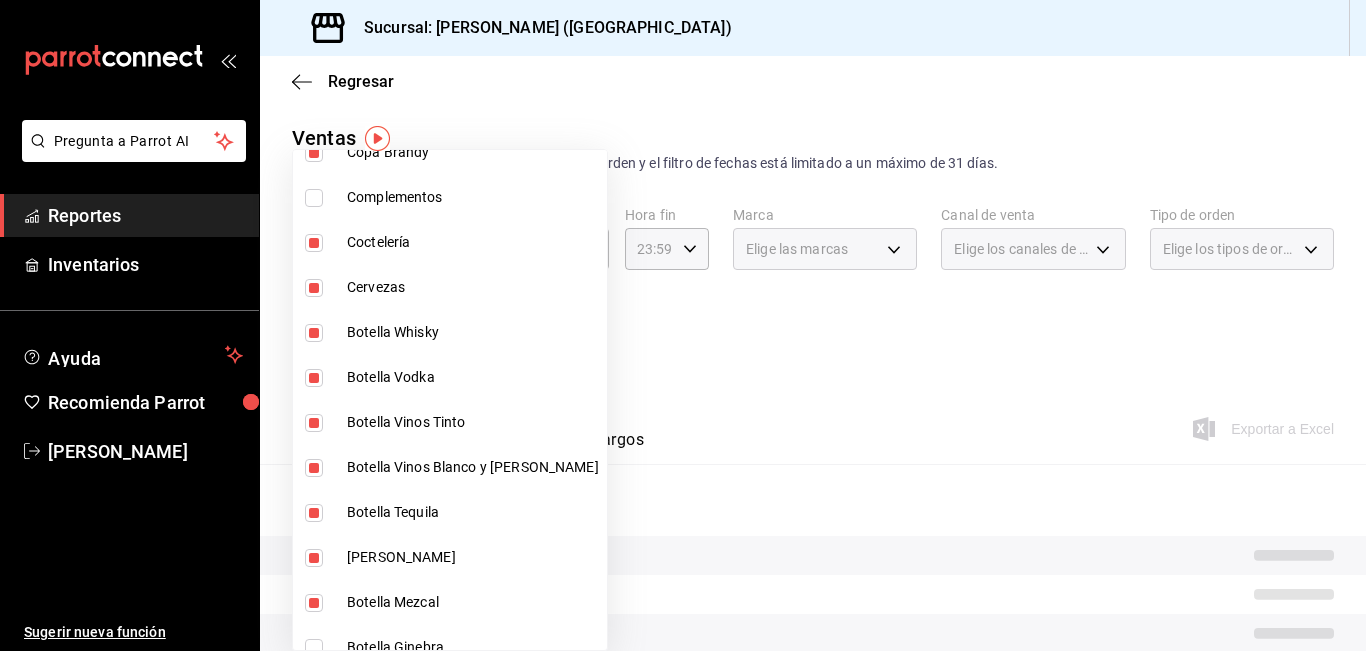 click on "Botella Ginebra" at bounding box center [450, 647] 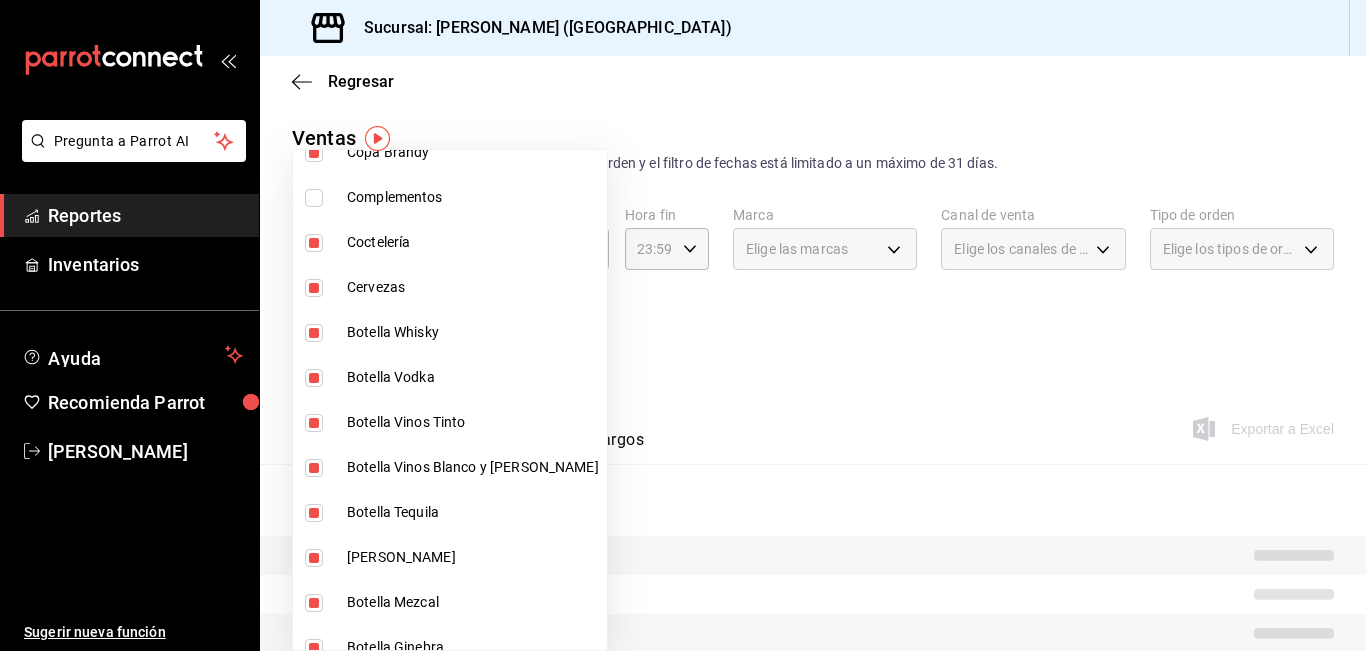 scroll, scrollTop: 2855, scrollLeft: 0, axis: vertical 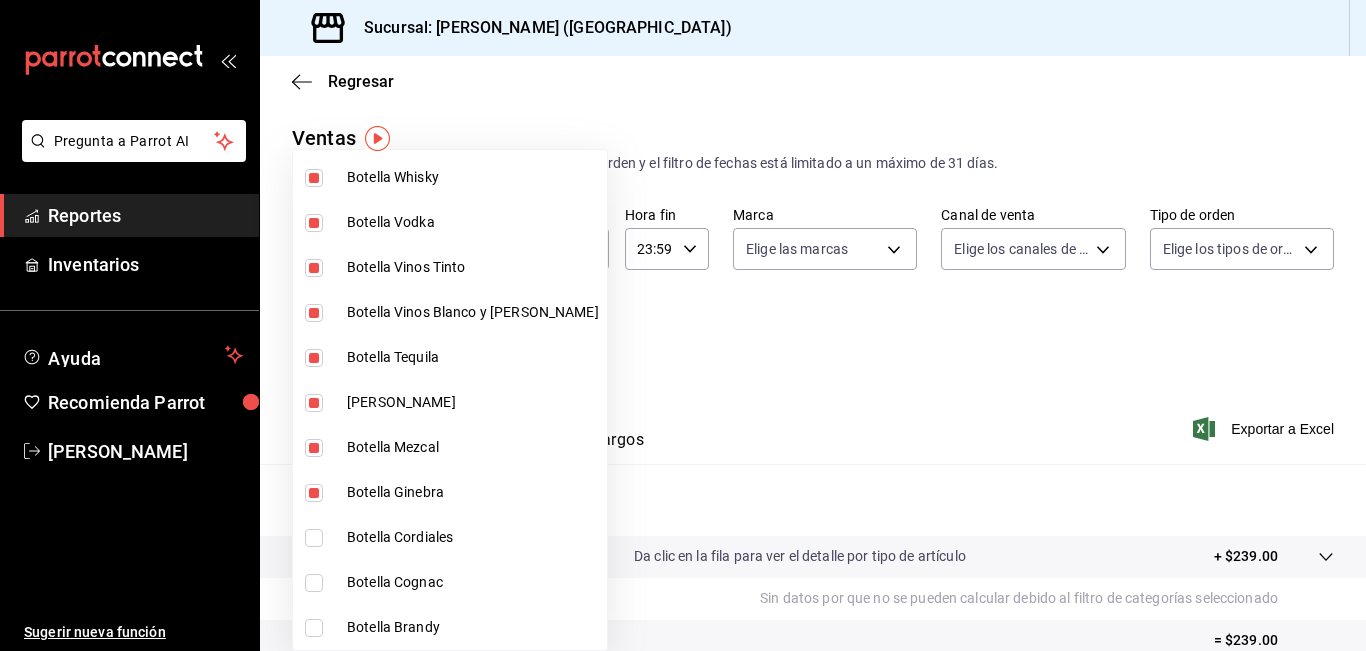 click on "Botella Cordiales" at bounding box center (473, 537) 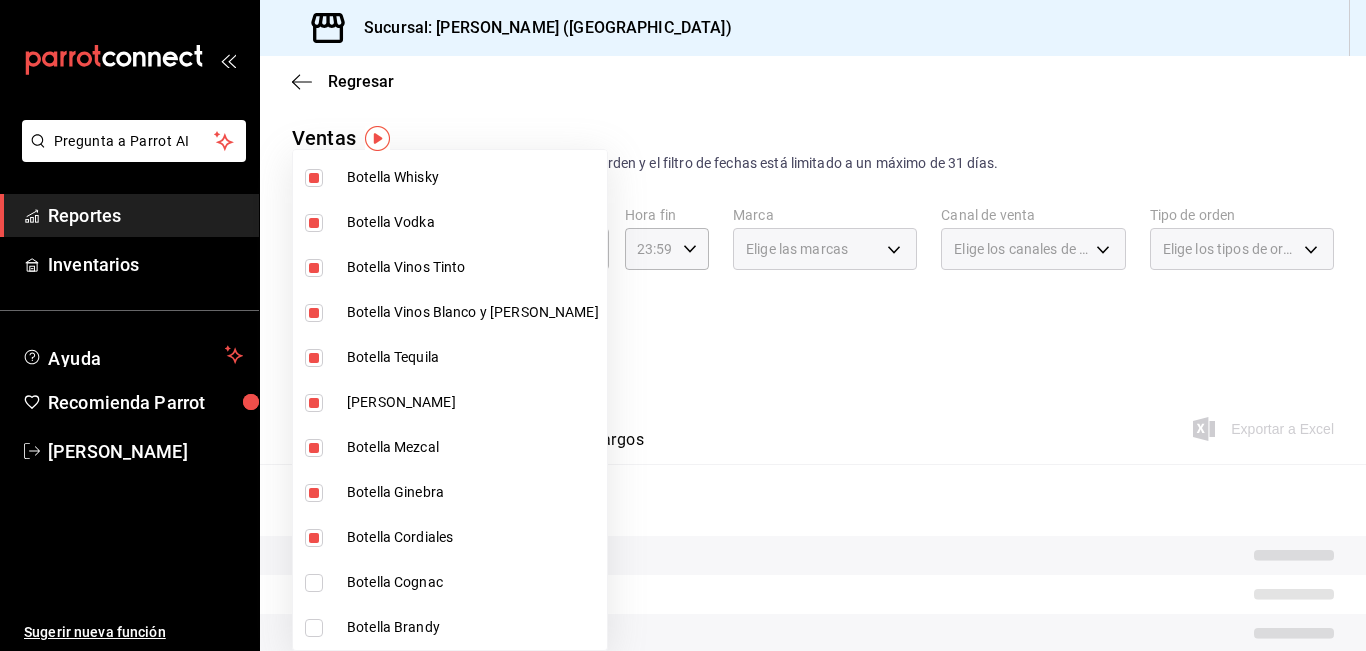 drag, startPoint x: 472, startPoint y: 570, endPoint x: 464, endPoint y: 623, distance: 53.600372 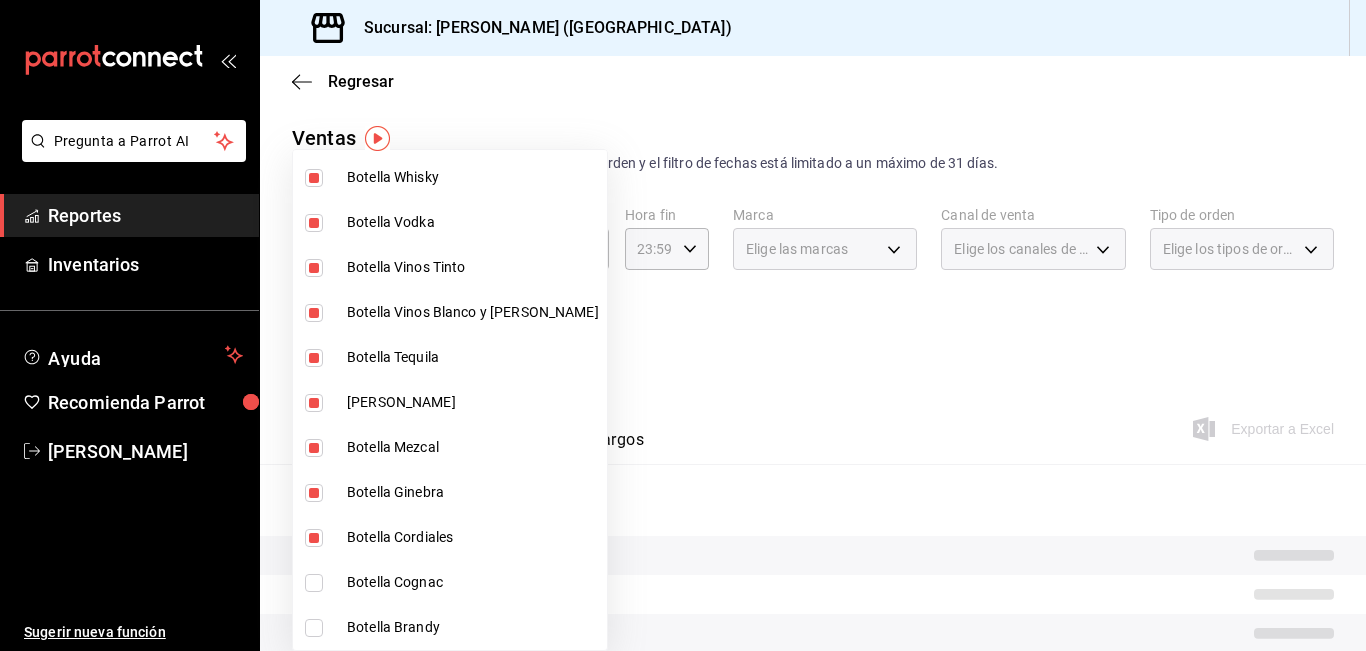 click on "Botella Cognac" at bounding box center [450, 582] 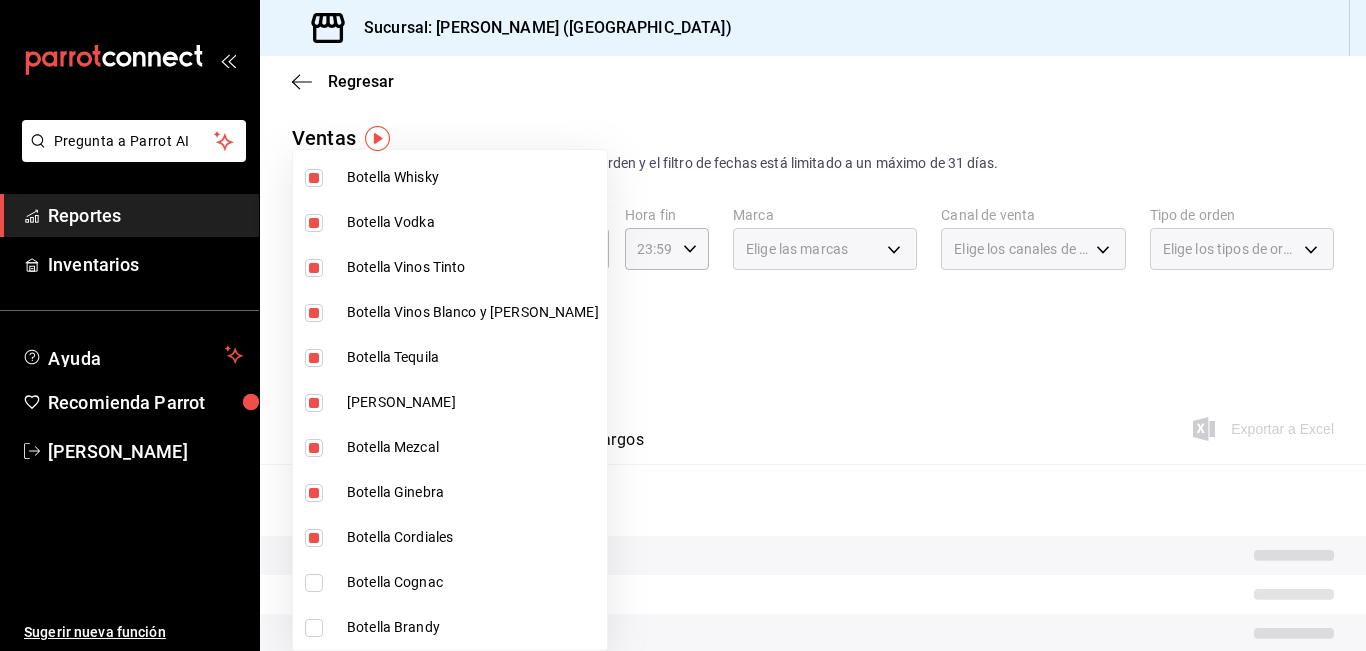 type on "9b554b3e-7c7b-4e55-9d5c-597ab0ee7770,896fe6f5-1a27-4ec1-a1dd-c6a444b2fcdc,0211dea7-b21b-445f-9094-81184aec1863,f2ea2aa3-e8be-44fc-bbc5-c45e08968c51,a30c718c-6420-4156-a77c-b9bf39284047,e0c03dec-303f-4806-afe3-8da2790bc2ec,ff787e47-82d4-41d0-92eb-f78512d3d1dc,8f7da4a9-3221-424e-ad11-caa18c469ca3,b4fbefac-8fa7-4c3f-adbe-06360e9df051,91bb7751-1da9-4319-a82b-29e806abca2d,6f7b0abe-963b-4496-b115-5ba60922d914,d47f2205-d431-43f2-a3bc-a281b27c1d1d,45aa93a8-2bf1-4390-bb02-01ba59998b68,aed39600-46c6-4ae8-a2c9-f2822713e40b,14fdb0af-7039-4d8b-af01-e5ec53a77bac,f26231c4-6894-4d25-94b0-4866c6b8656c,8f880953-751e-47e9-9c44-8c20e278afd3,874e947d-0a2f-481f-86ff-aea5b78c4e34,da5a9601-953f-4977-a1e1-d530856f477b,dc9235b6-2811-4b09-8c0c-971f8cd71ff0,31393535-3d9f-4296-885b-20b05ba1fe39,50227b9c-9b33-433e-b4cc-882850877fa2,a6a266e4-8826-4ad5-8221-18bd6ee40128,89a72e79-2072-4479-8008-4ef853a604d2,7a6acecc-3b31-4aa1-997c-180efedd3e14,9f8b2860-e77d-49de-829d-b51f38e541b5,41532146-9807-42dc-8f59-50fc362ae770" 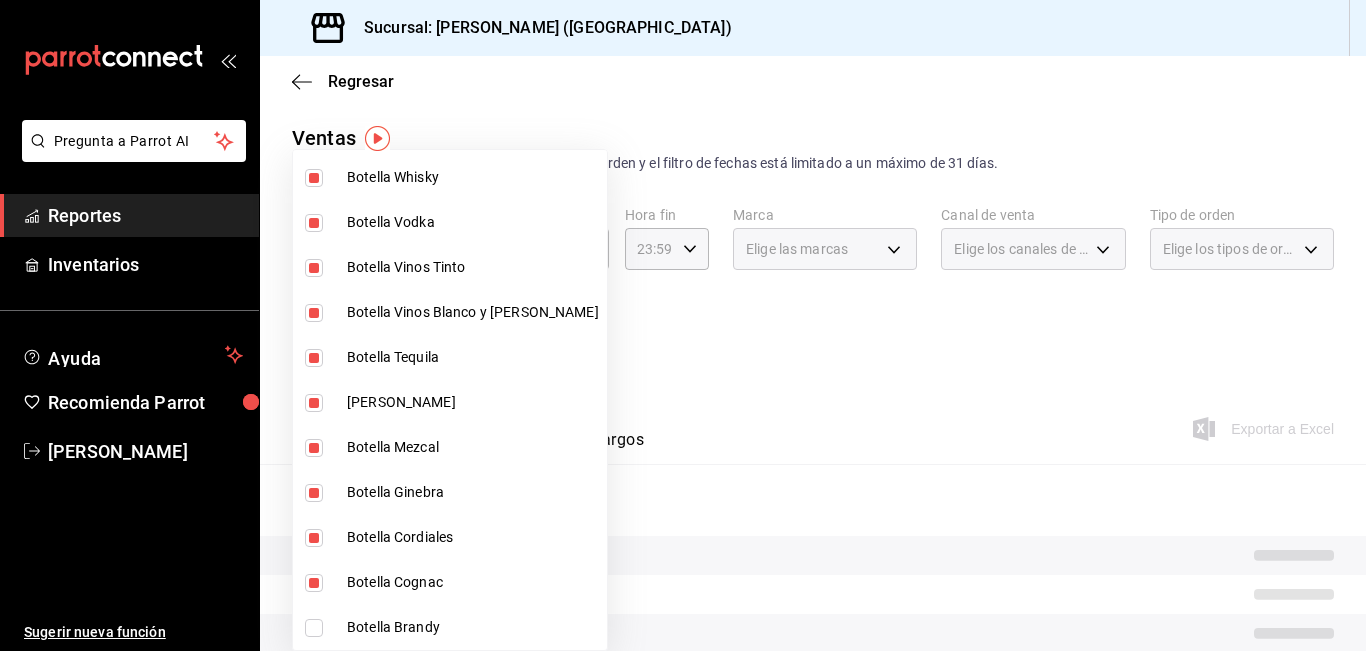 drag, startPoint x: 464, startPoint y: 623, endPoint x: 443, endPoint y: 606, distance: 27.018513 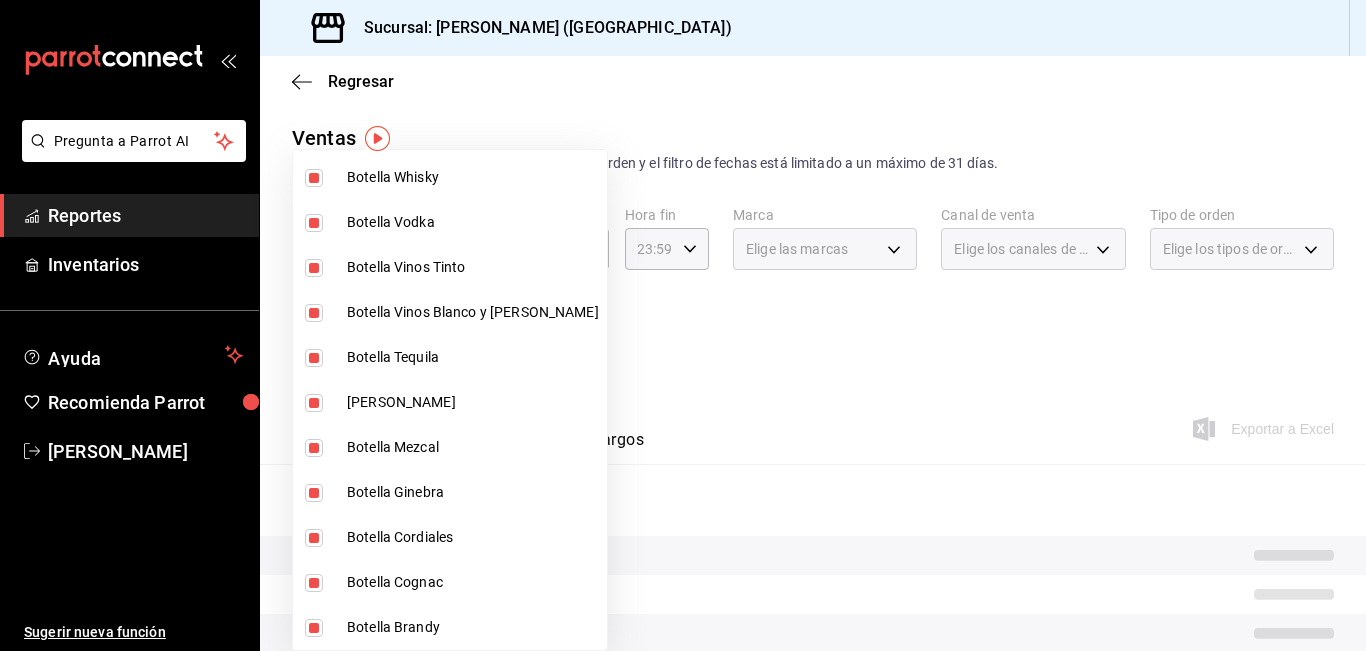 type on "9b554b3e-7c7b-4e55-9d5c-597ab0ee7770,896fe6f5-1a27-4ec1-a1dd-c6a444b2fcdc,0211dea7-b21b-445f-9094-81184aec1863,f2ea2aa3-e8be-44fc-bbc5-c45e08968c51,a30c718c-6420-4156-a77c-b9bf39284047,e0c03dec-303f-4806-afe3-8da2790bc2ec,ff787e47-82d4-41d0-92eb-f78512d3d1dc,8f7da4a9-3221-424e-ad11-caa18c469ca3,b4fbefac-8fa7-4c3f-adbe-06360e9df051,91bb7751-1da9-4319-a82b-29e806abca2d,6f7b0abe-963b-4496-b115-5ba60922d914,d47f2205-d431-43f2-a3bc-a281b27c1d1d,45aa93a8-2bf1-4390-bb02-01ba59998b68,aed39600-46c6-4ae8-a2c9-f2822713e40b,14fdb0af-7039-4d8b-af01-e5ec53a77bac,f26231c4-6894-4d25-94b0-4866c6b8656c,8f880953-751e-47e9-9c44-8c20e278afd3,874e947d-0a2f-481f-86ff-aea5b78c4e34,da5a9601-953f-4977-a1e1-d530856f477b,dc9235b6-2811-4b09-8c0c-971f8cd71ff0,31393535-3d9f-4296-885b-20b05ba1fe39,50227b9c-9b33-433e-b4cc-882850877fa2,a6a266e4-8826-4ad5-8221-18bd6ee40128,89a72e79-2072-4479-8008-4ef853a604d2,7a6acecc-3b31-4aa1-997c-180efedd3e14,9f8b2860-e77d-49de-829d-b51f38e541b5,41532146-9807-42dc-8f59-50fc362ae770,d543bce1-4ff2-4a54-b4a..." 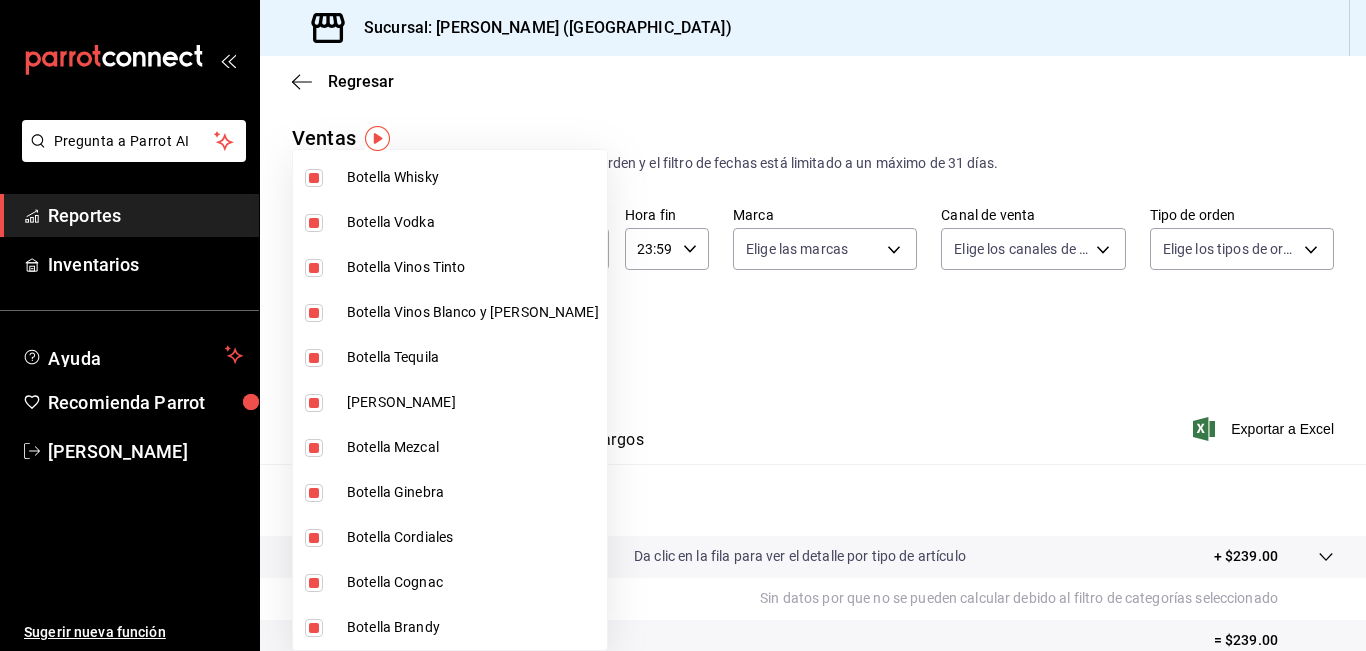 click at bounding box center (683, 325) 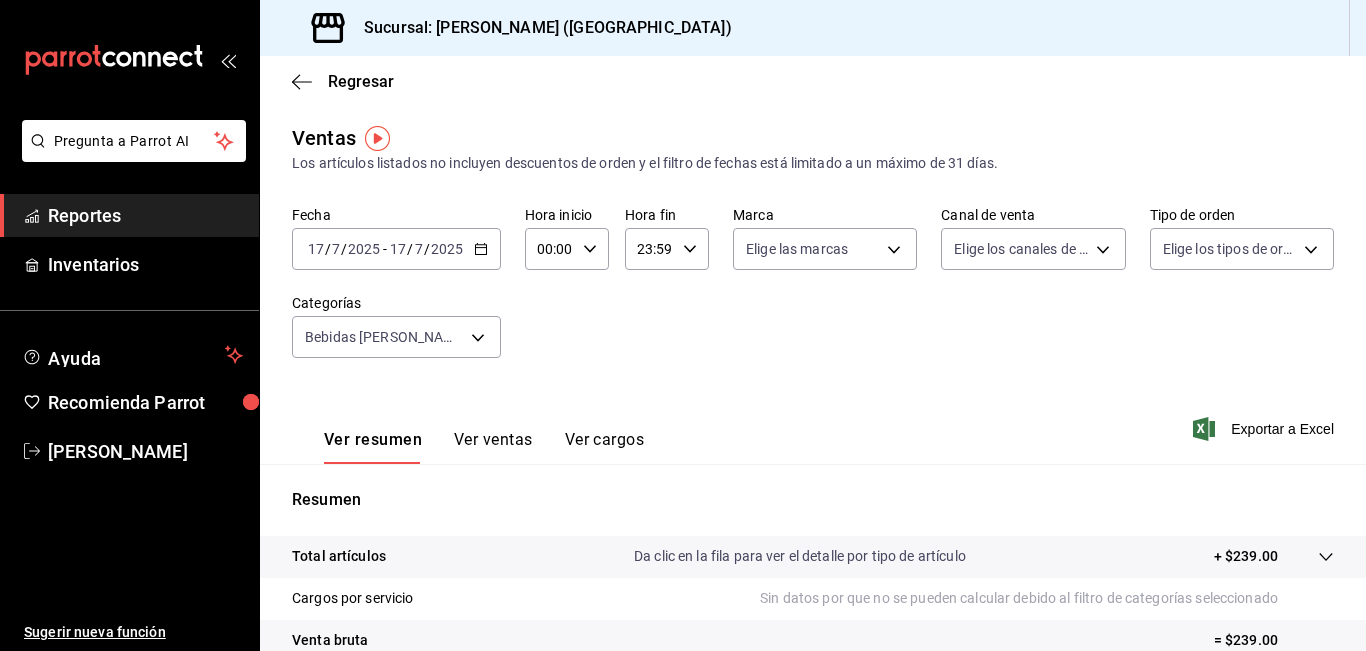 click on "Ver ventas" at bounding box center [493, 447] 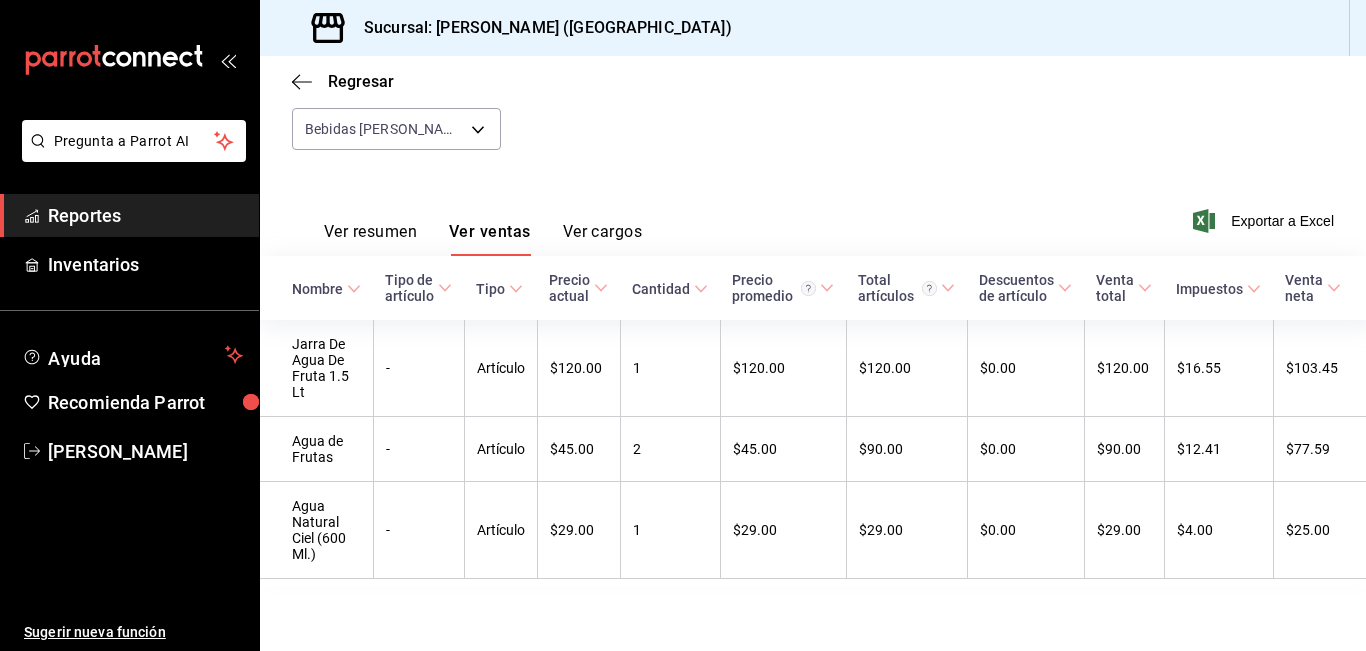 scroll, scrollTop: 235, scrollLeft: 0, axis: vertical 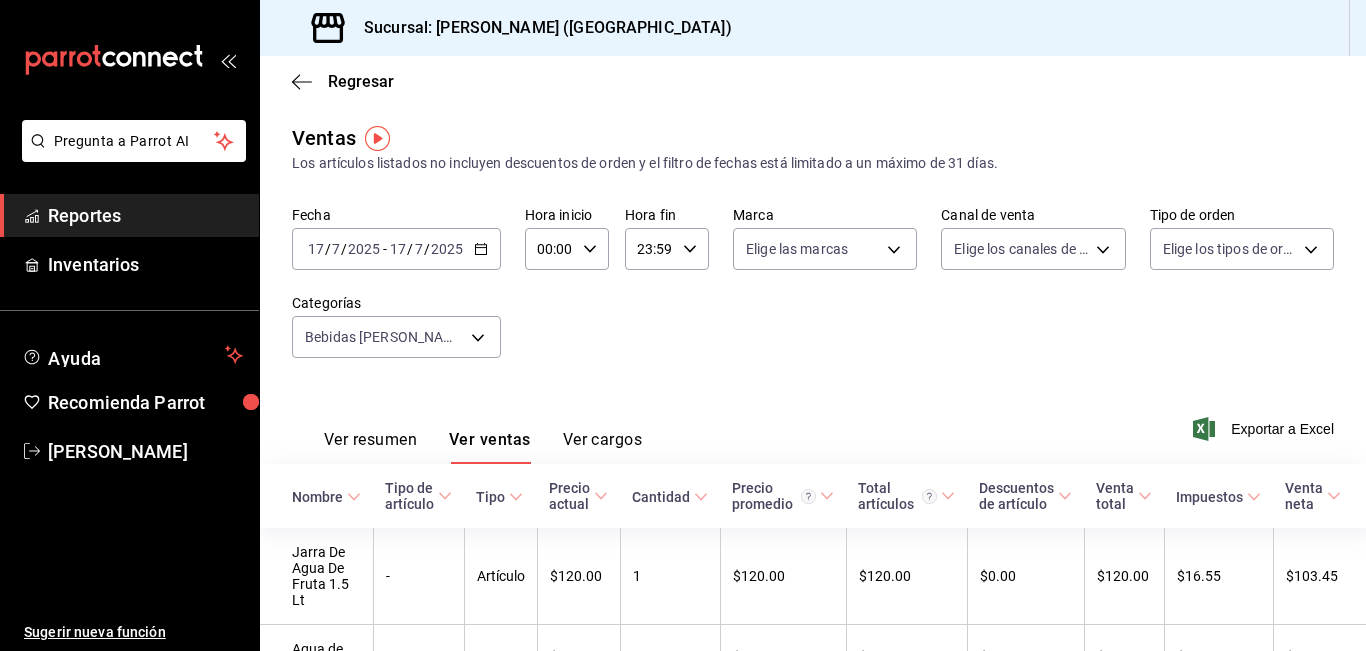 click 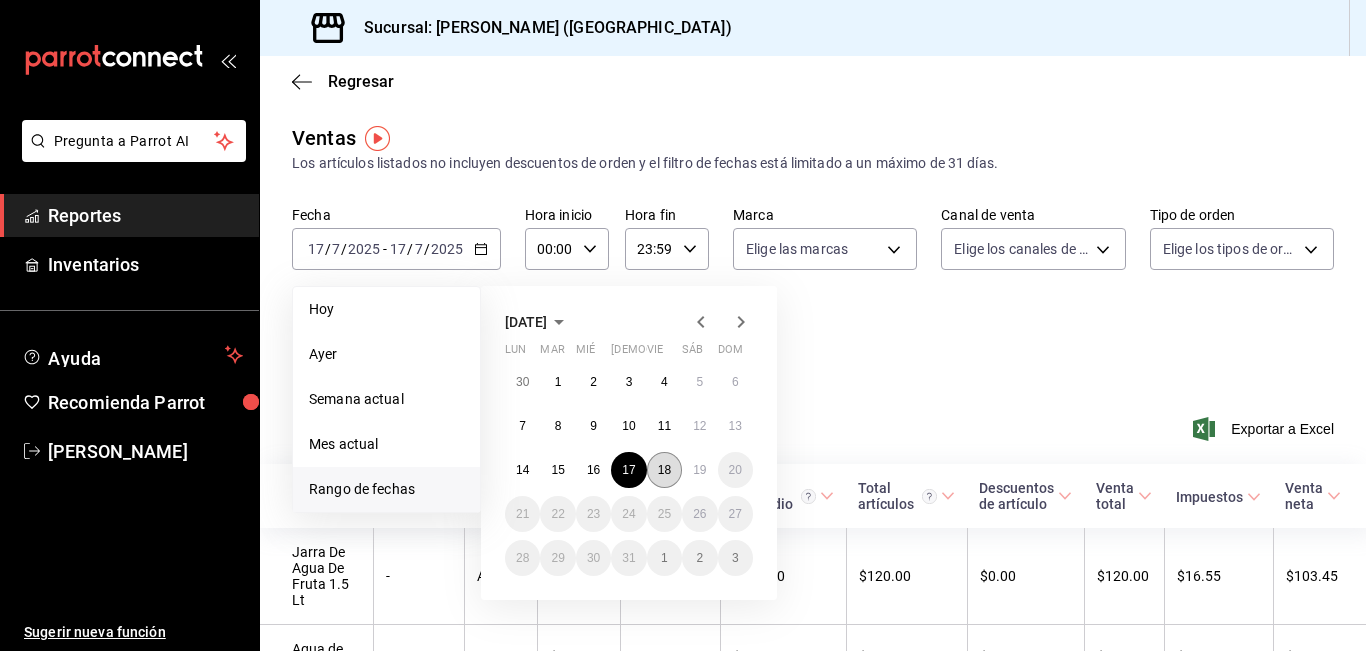click on "18" at bounding box center (664, 470) 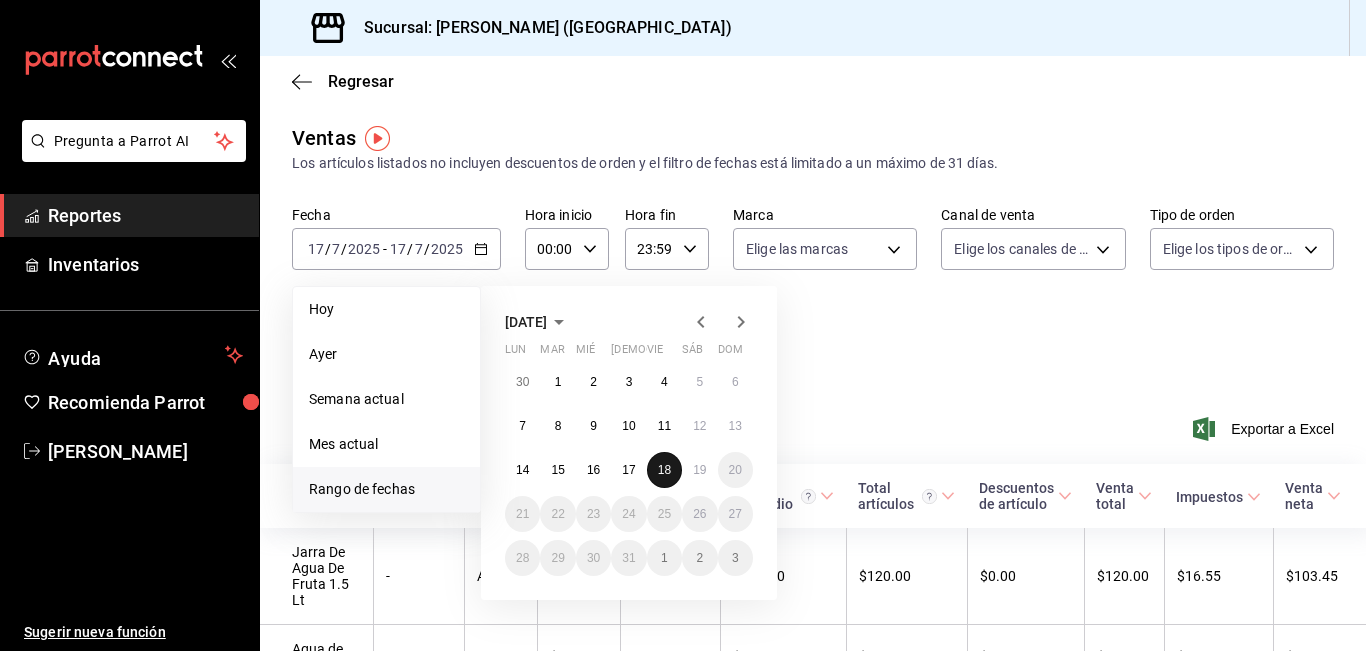 click on "18" at bounding box center (664, 470) 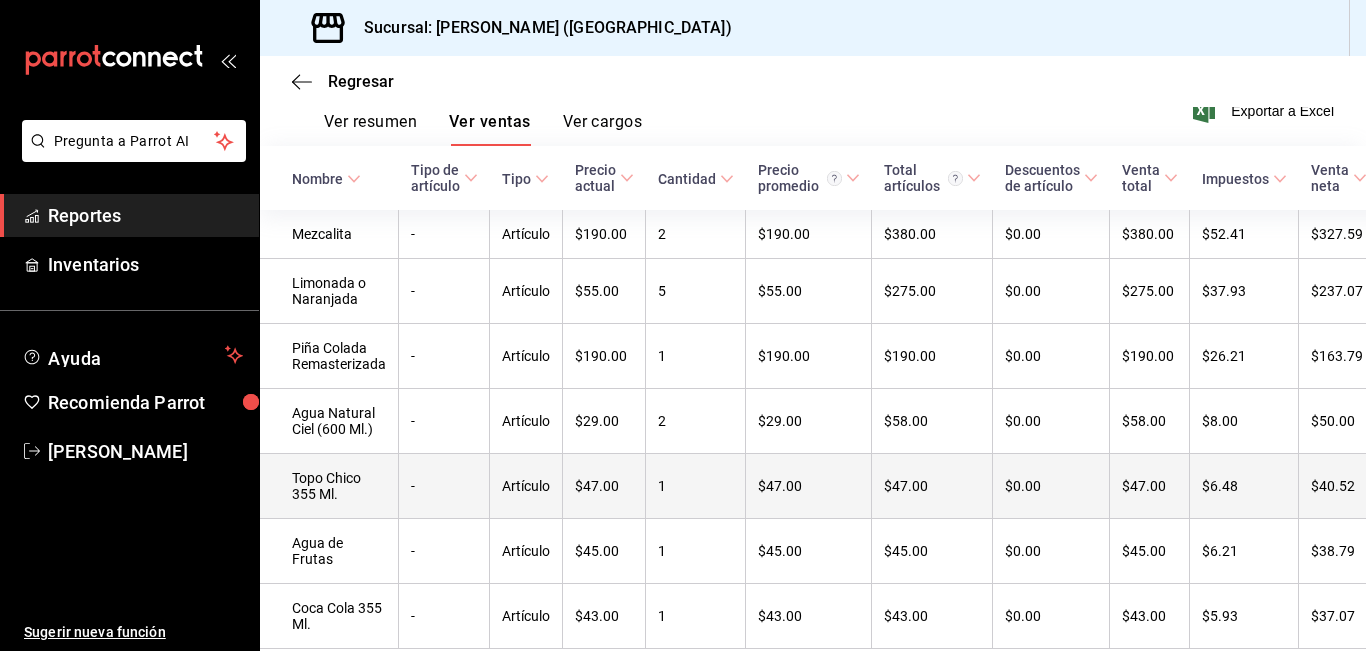 scroll, scrollTop: 418, scrollLeft: 0, axis: vertical 